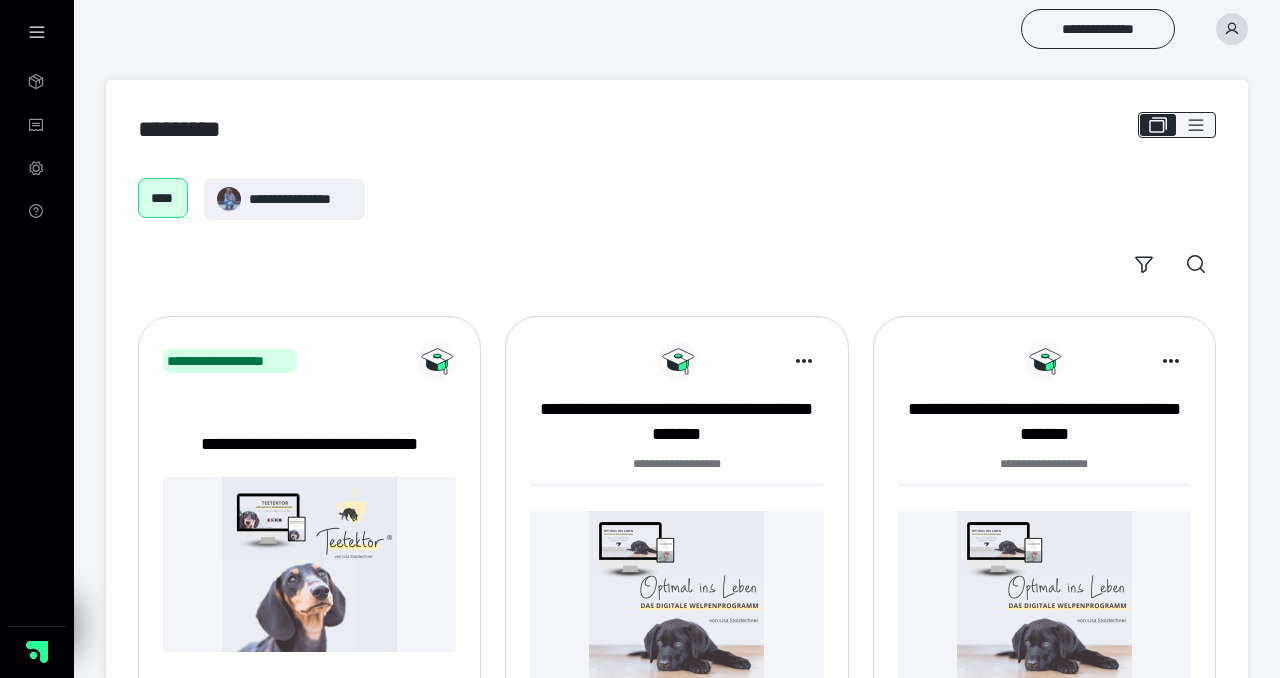 scroll, scrollTop: 0, scrollLeft: 0, axis: both 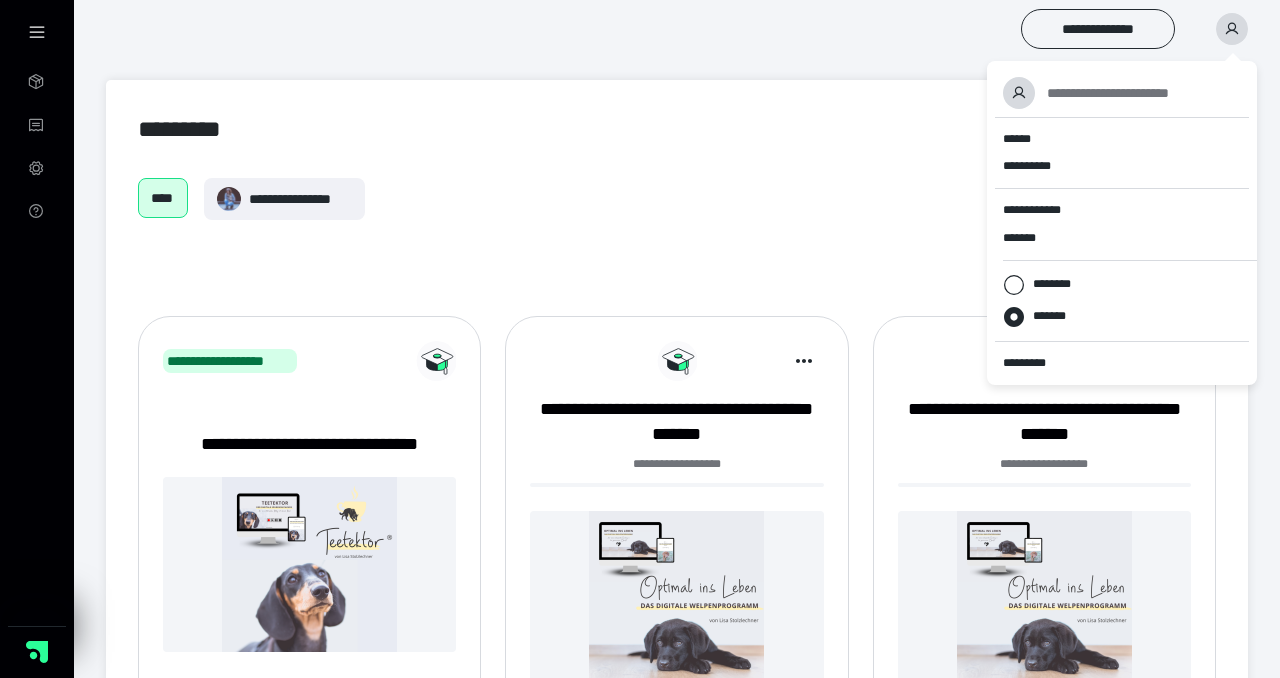 click on "**********" at bounding box center (677, 199) 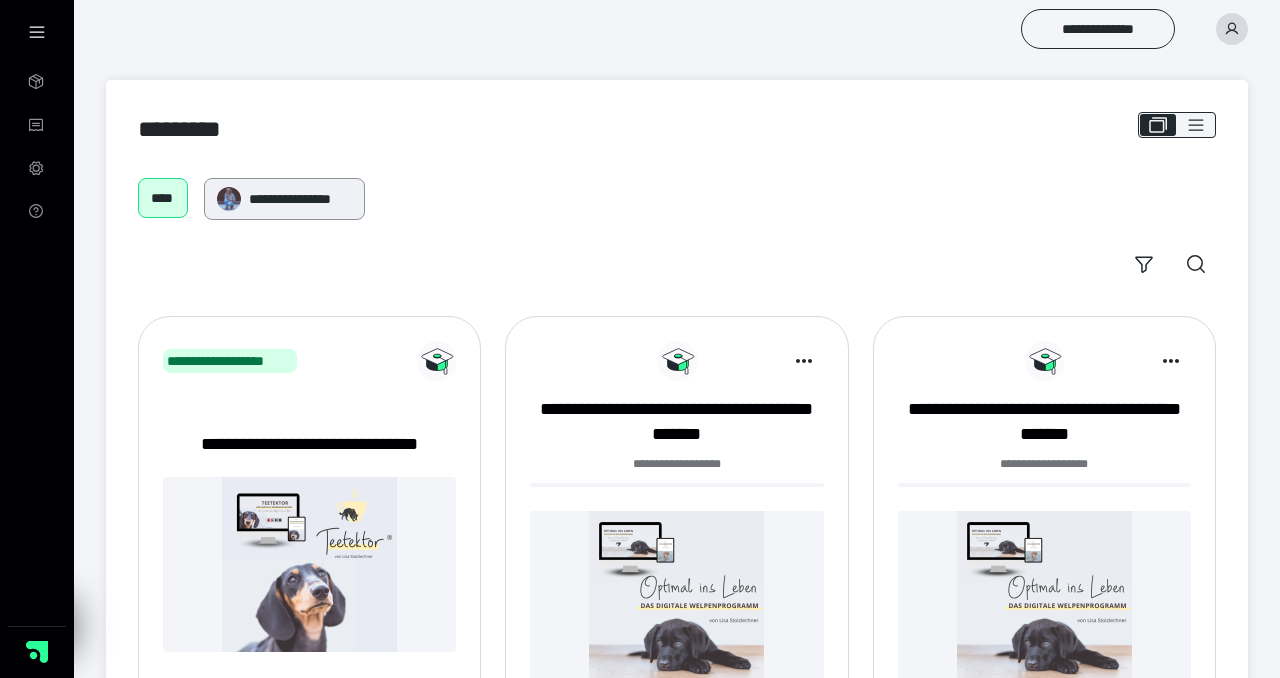 click on "**********" at bounding box center (300, 199) 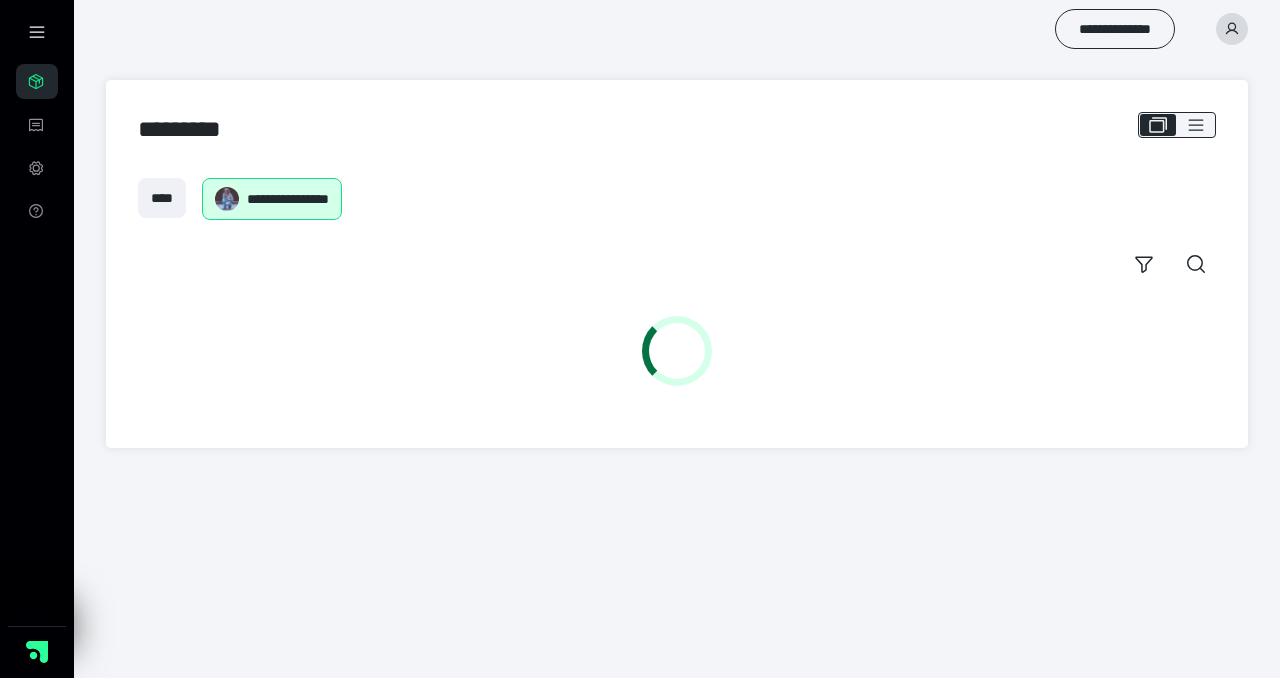 scroll, scrollTop: 0, scrollLeft: 0, axis: both 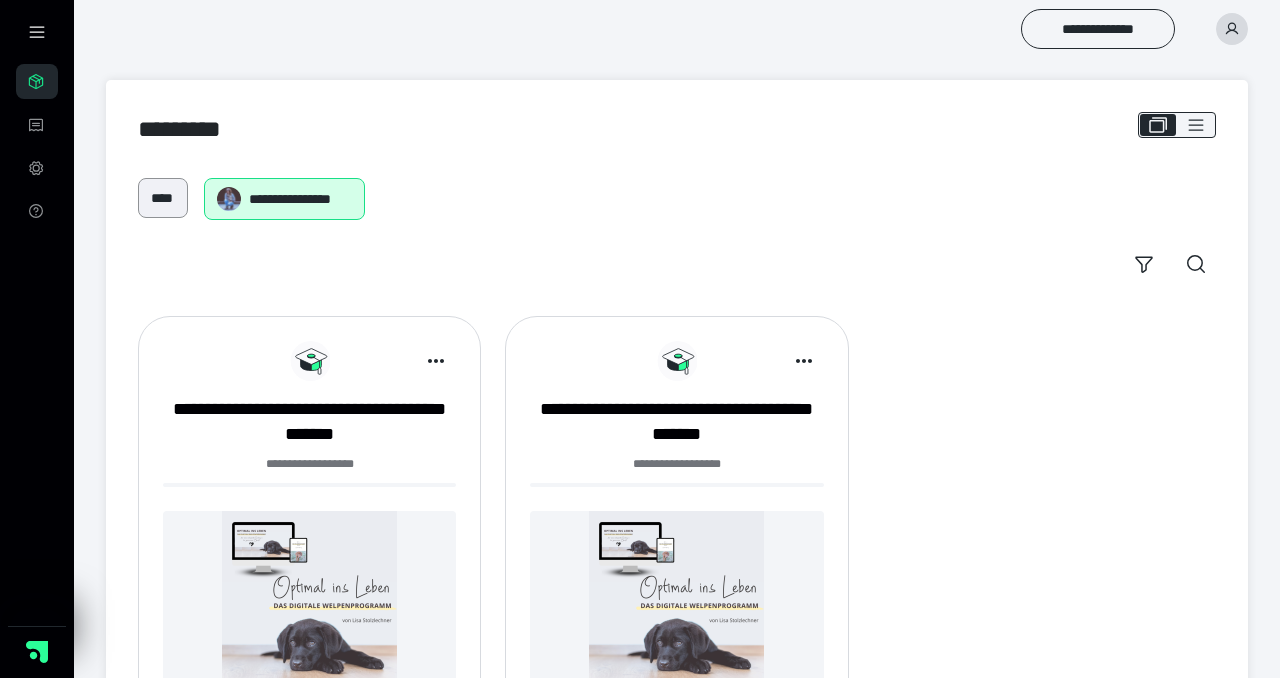 click on "****" at bounding box center [163, 198] 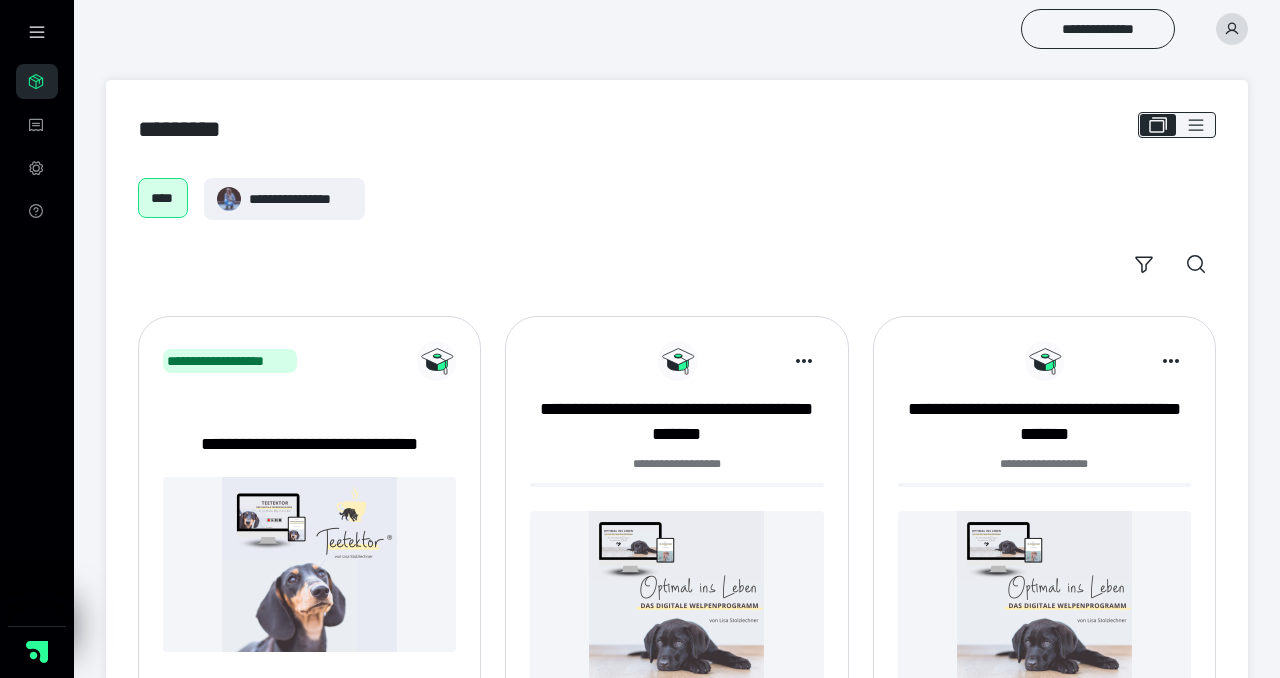 scroll, scrollTop: 0, scrollLeft: 0, axis: both 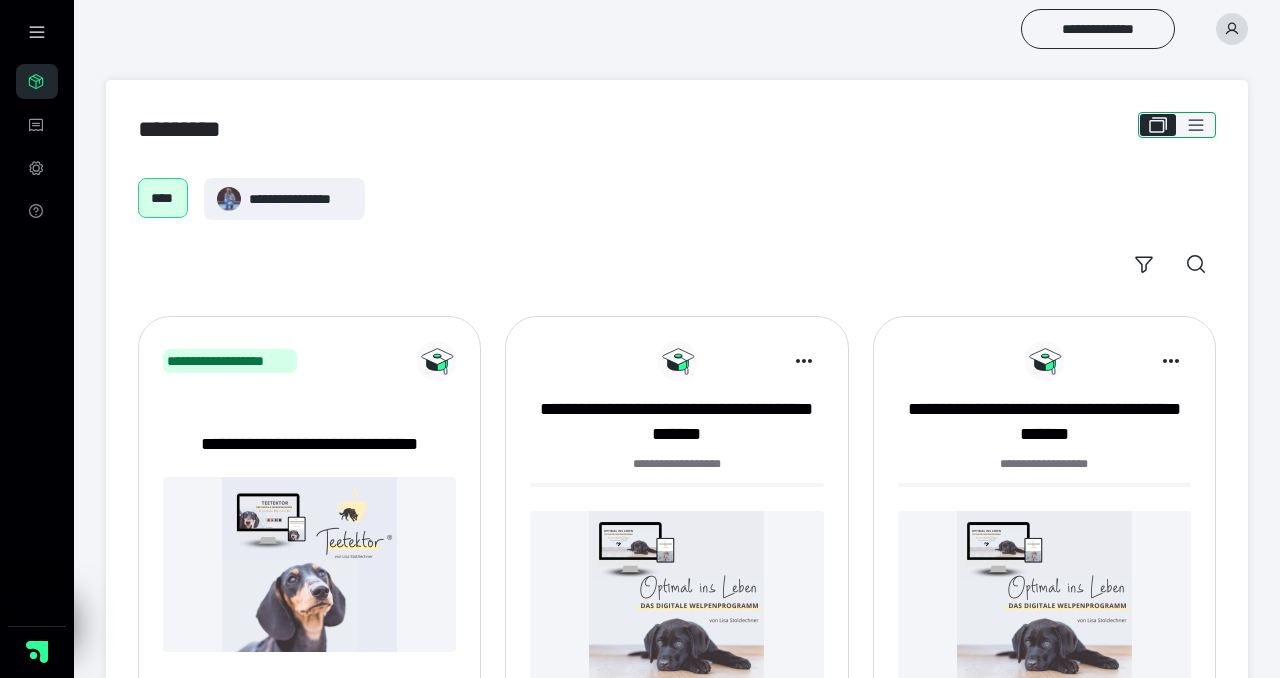 click 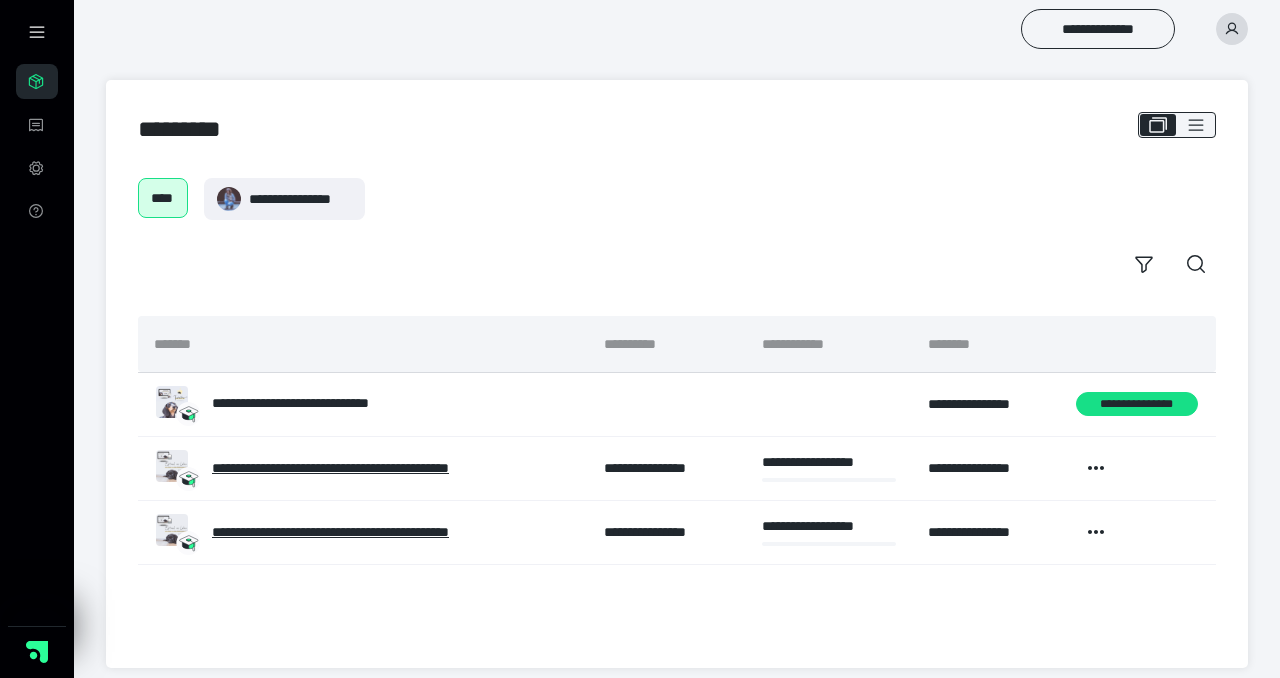 scroll, scrollTop: 14, scrollLeft: 0, axis: vertical 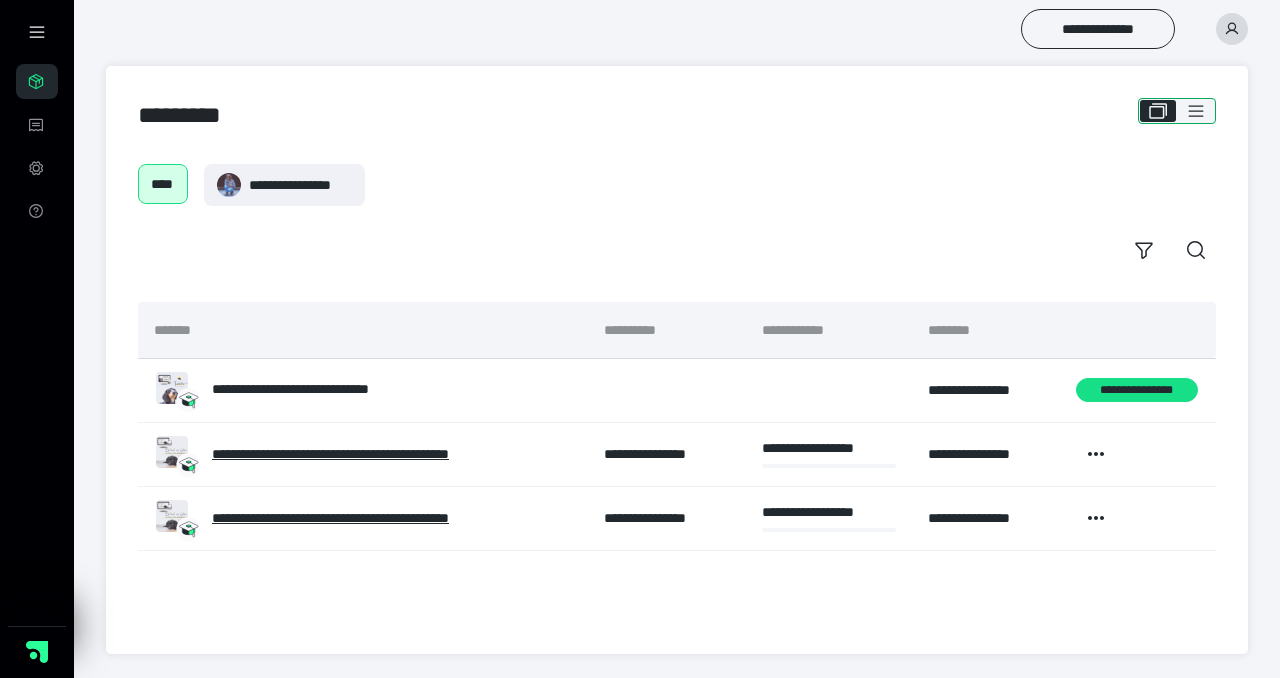 click 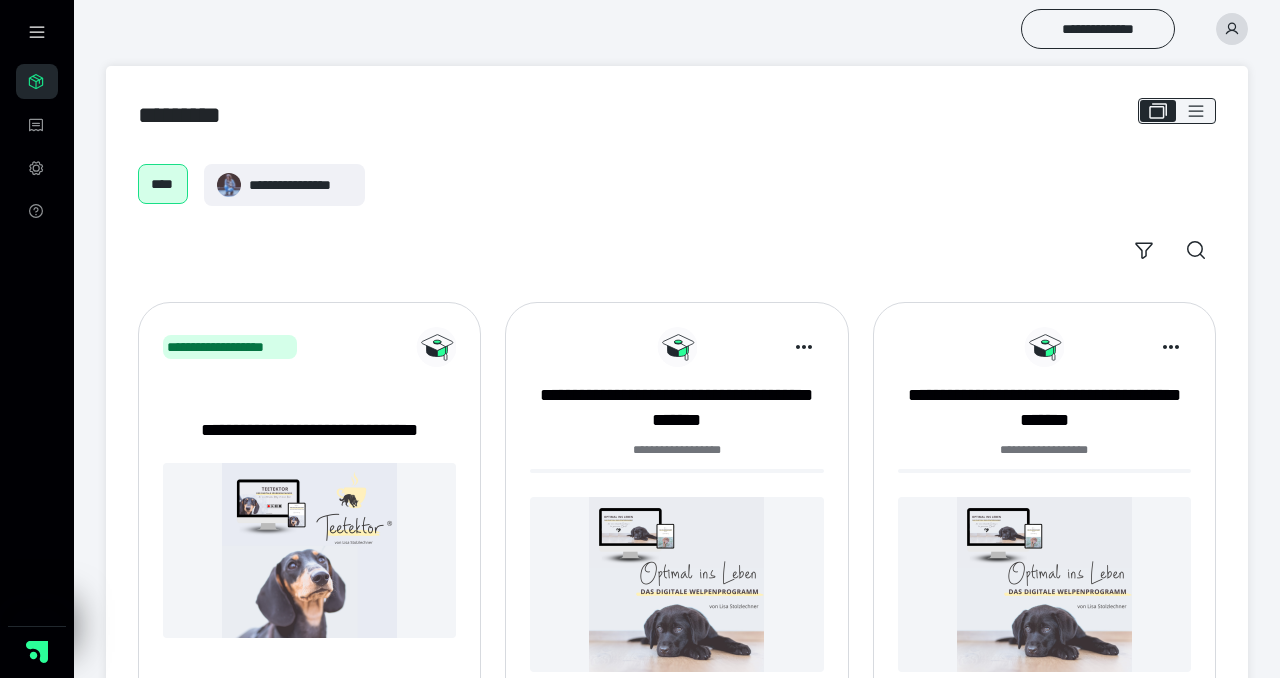 scroll, scrollTop: 129, scrollLeft: 0, axis: vertical 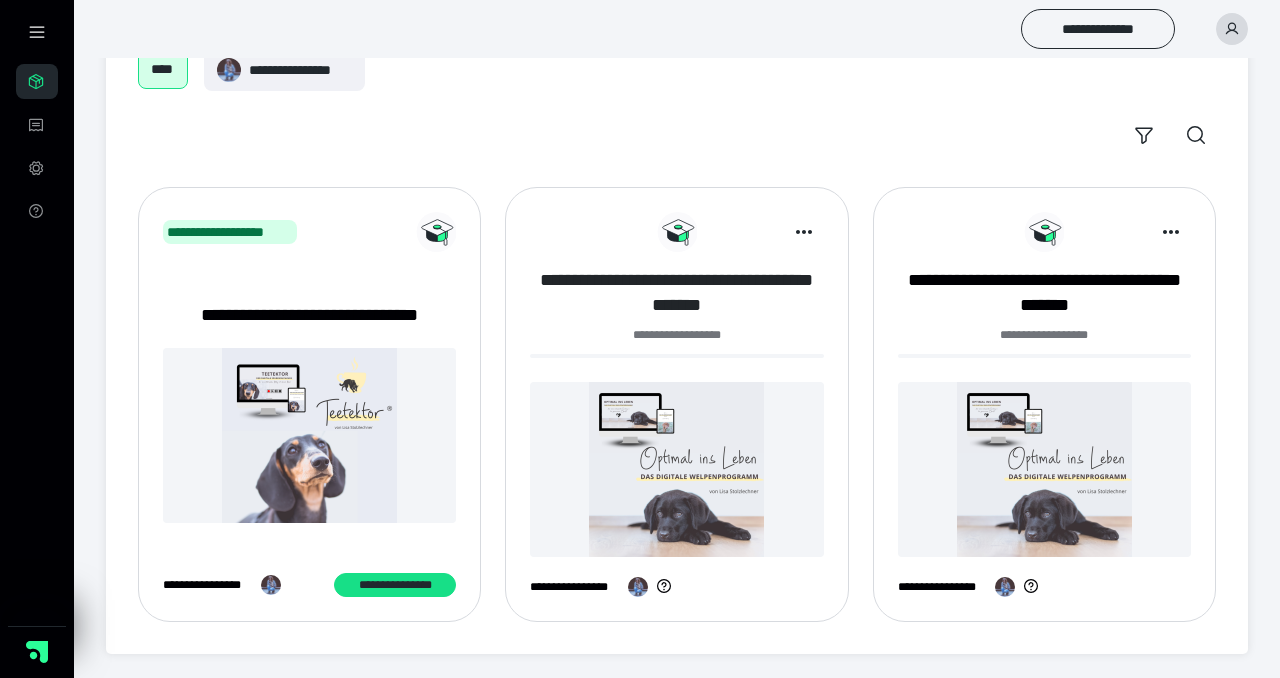 click on "**********" at bounding box center (676, 293) 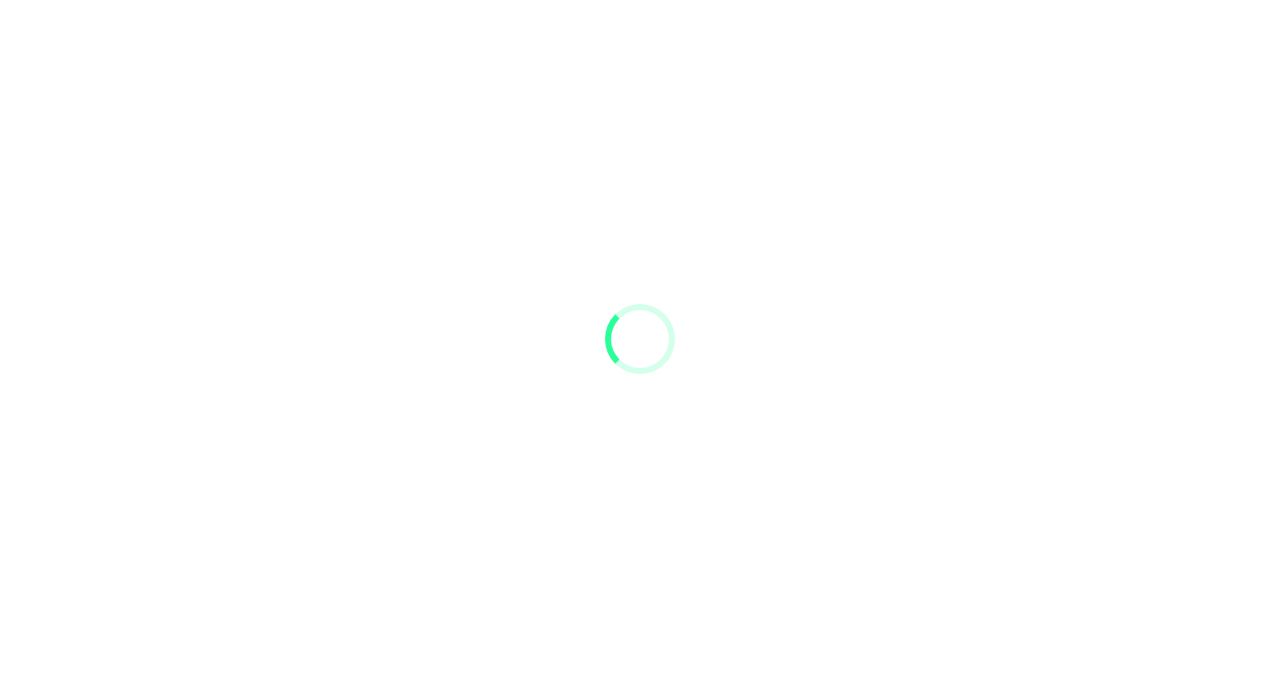 scroll, scrollTop: 0, scrollLeft: 0, axis: both 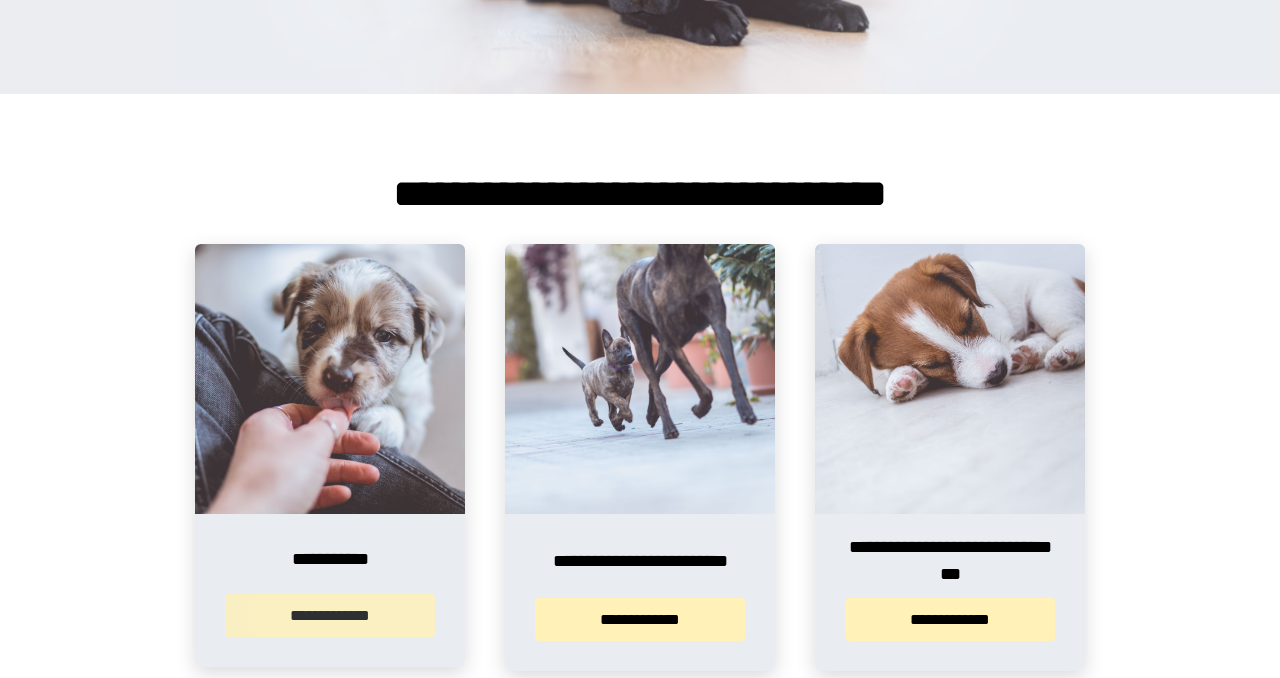 click on "**********" at bounding box center (330, 615) 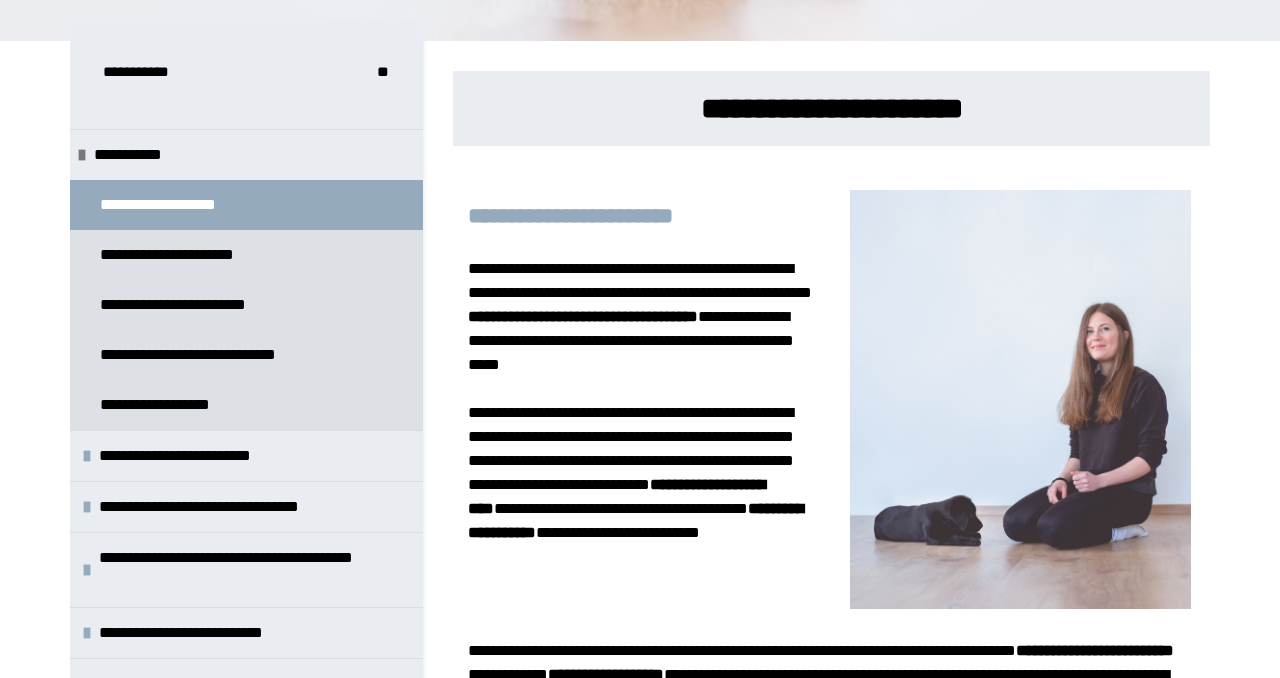 scroll, scrollTop: 249, scrollLeft: 0, axis: vertical 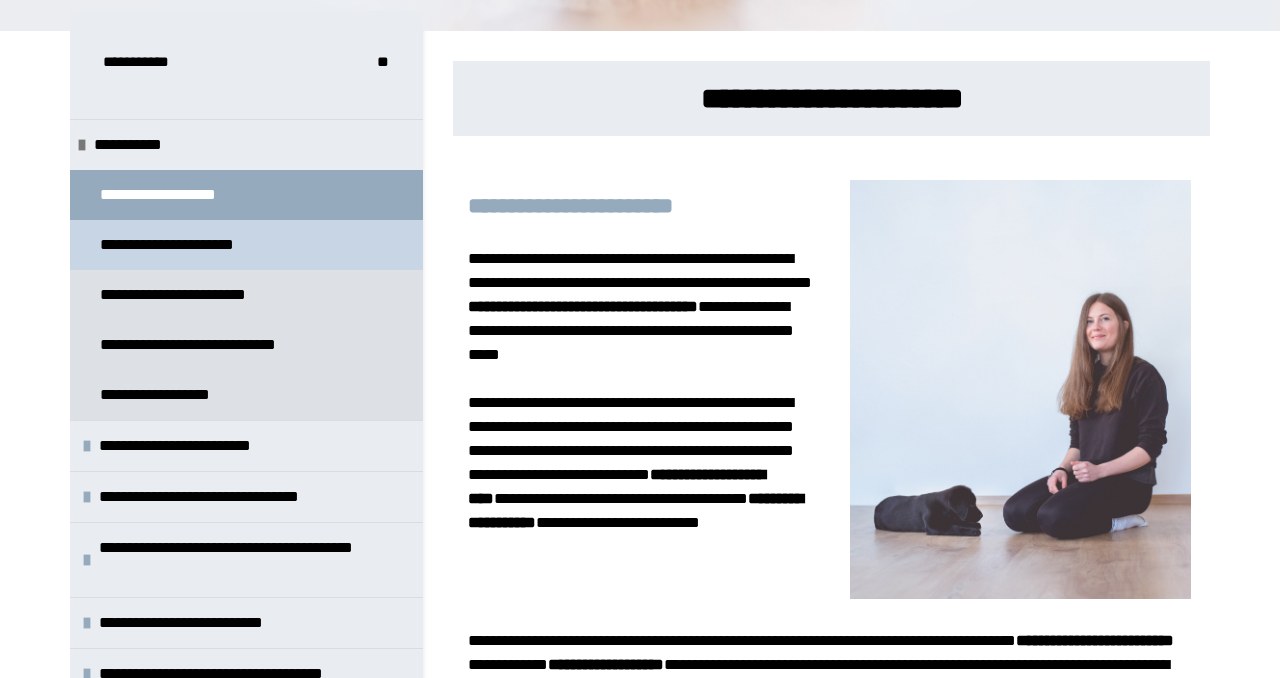 click on "**********" at bounding box center (180, 245) 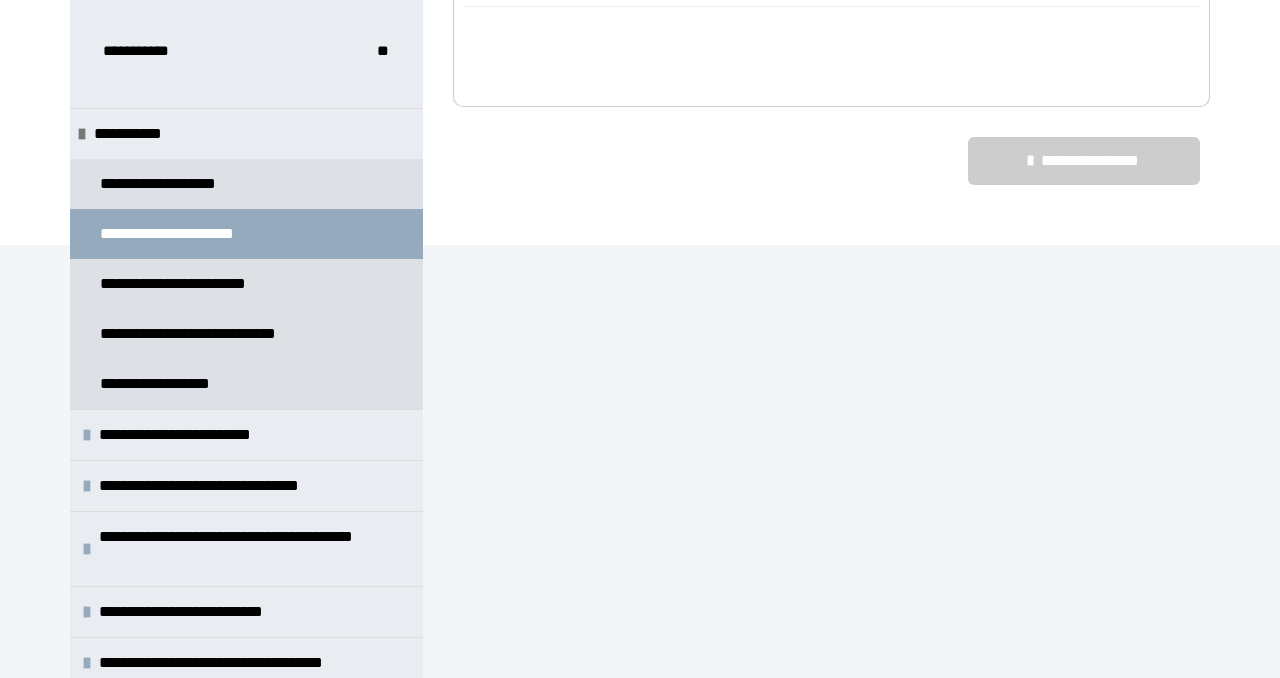 scroll, scrollTop: 5387, scrollLeft: 0, axis: vertical 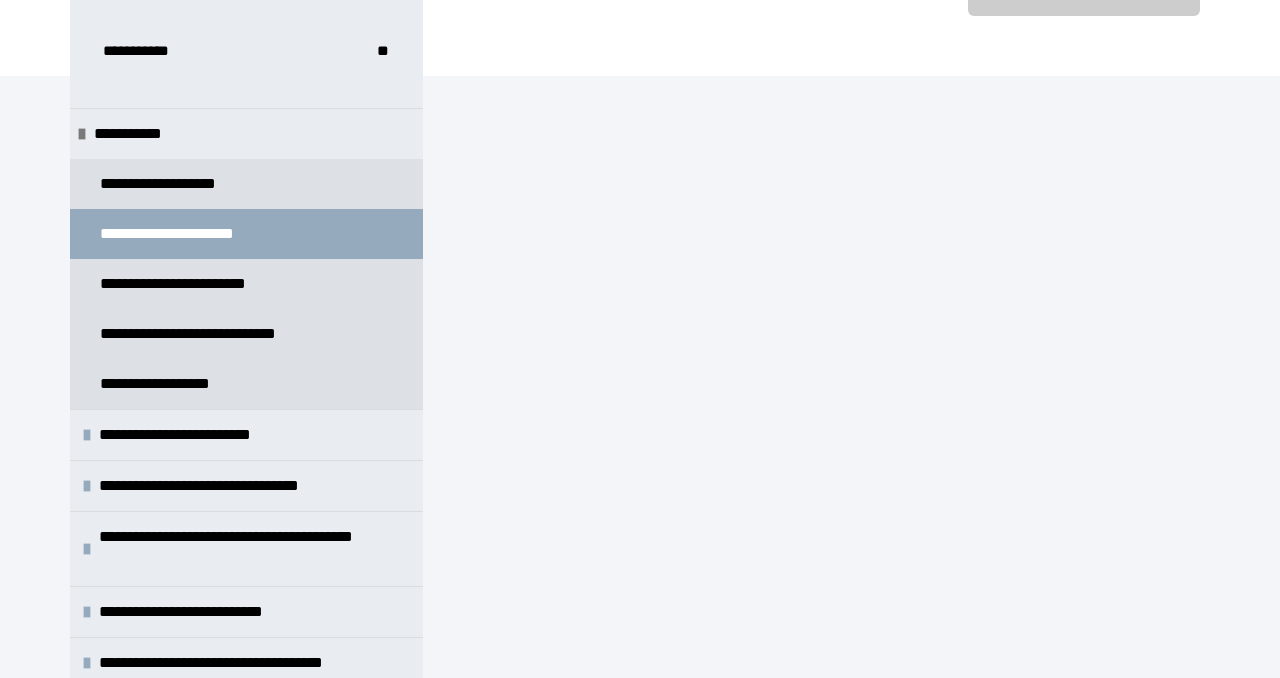 click on "*******" at bounding box center (1130, -464) 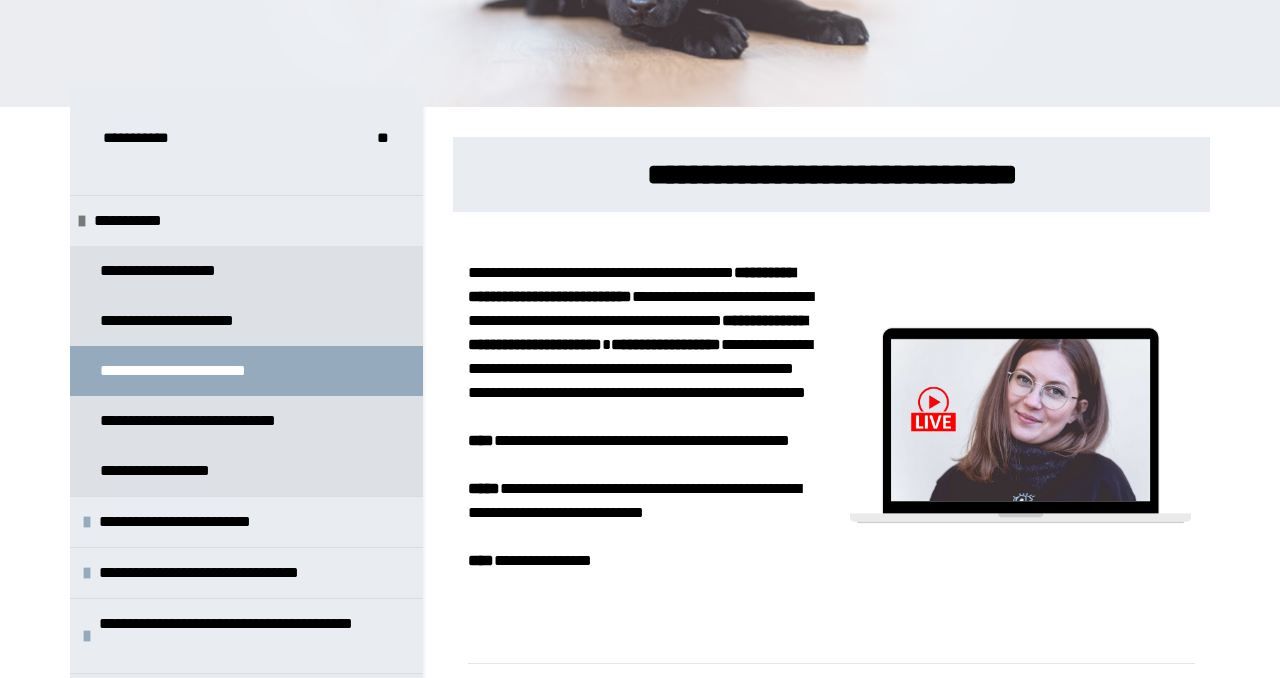 scroll, scrollTop: 0, scrollLeft: 0, axis: both 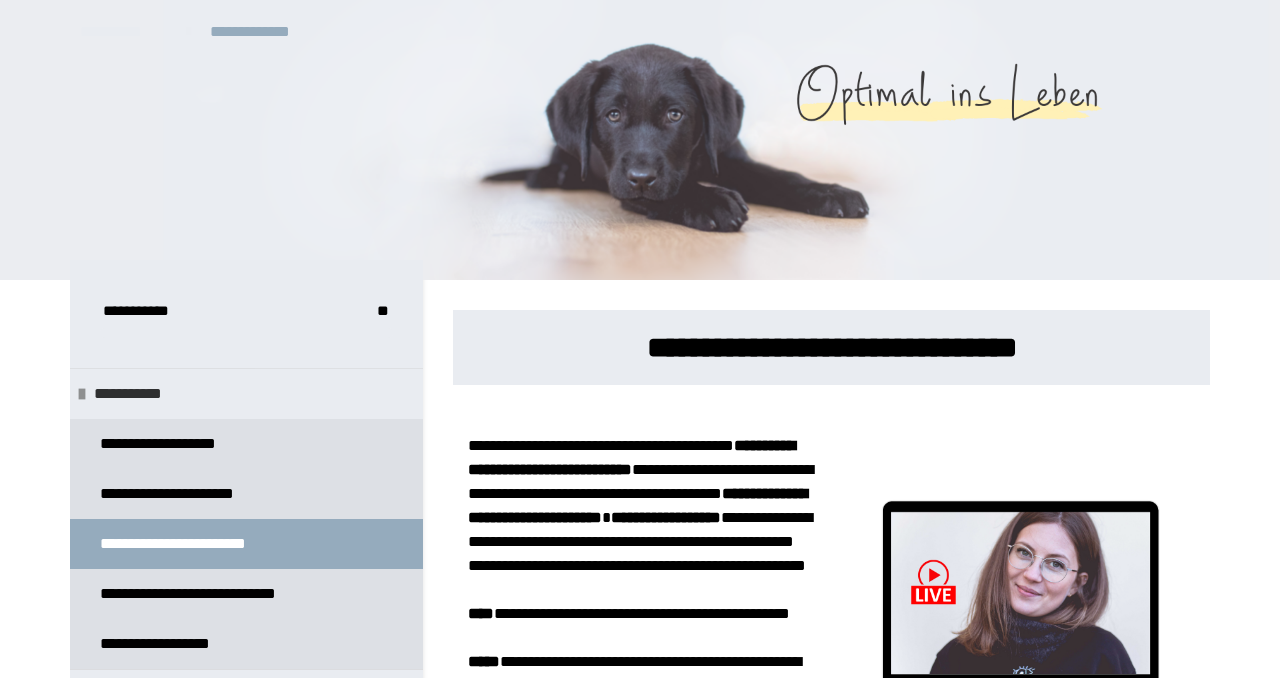 click on "**********" at bounding box center [141, 394] 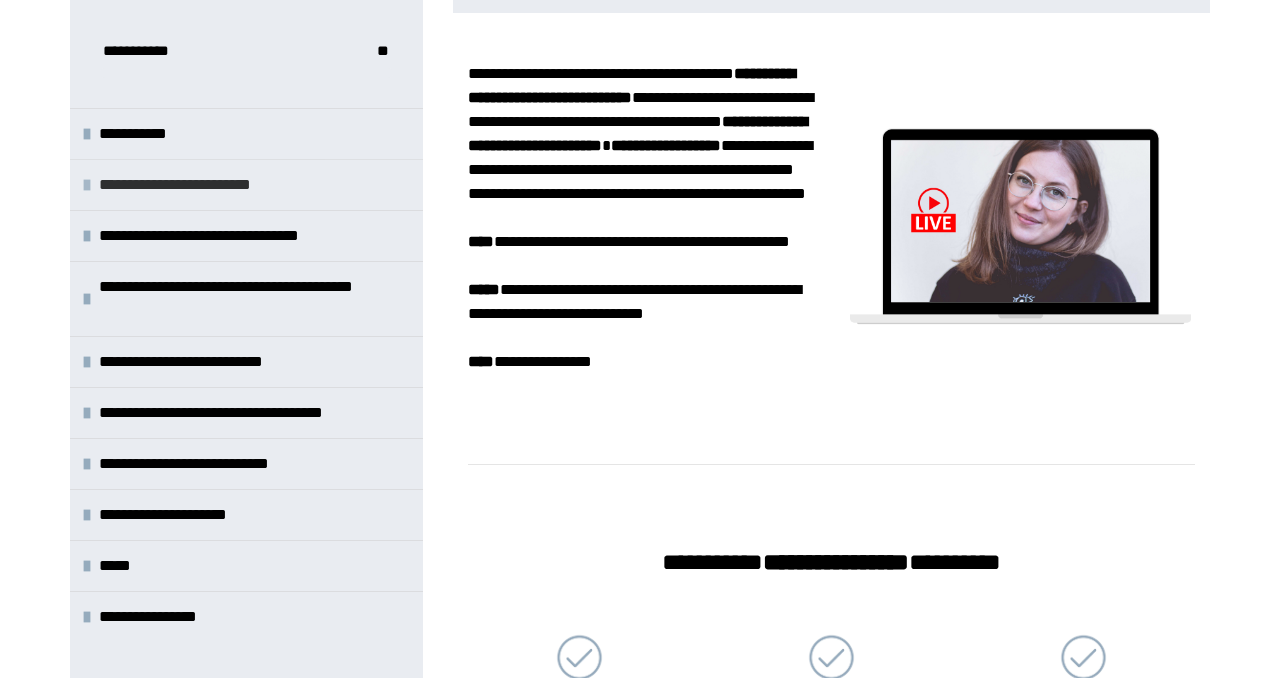 scroll, scrollTop: 412, scrollLeft: 0, axis: vertical 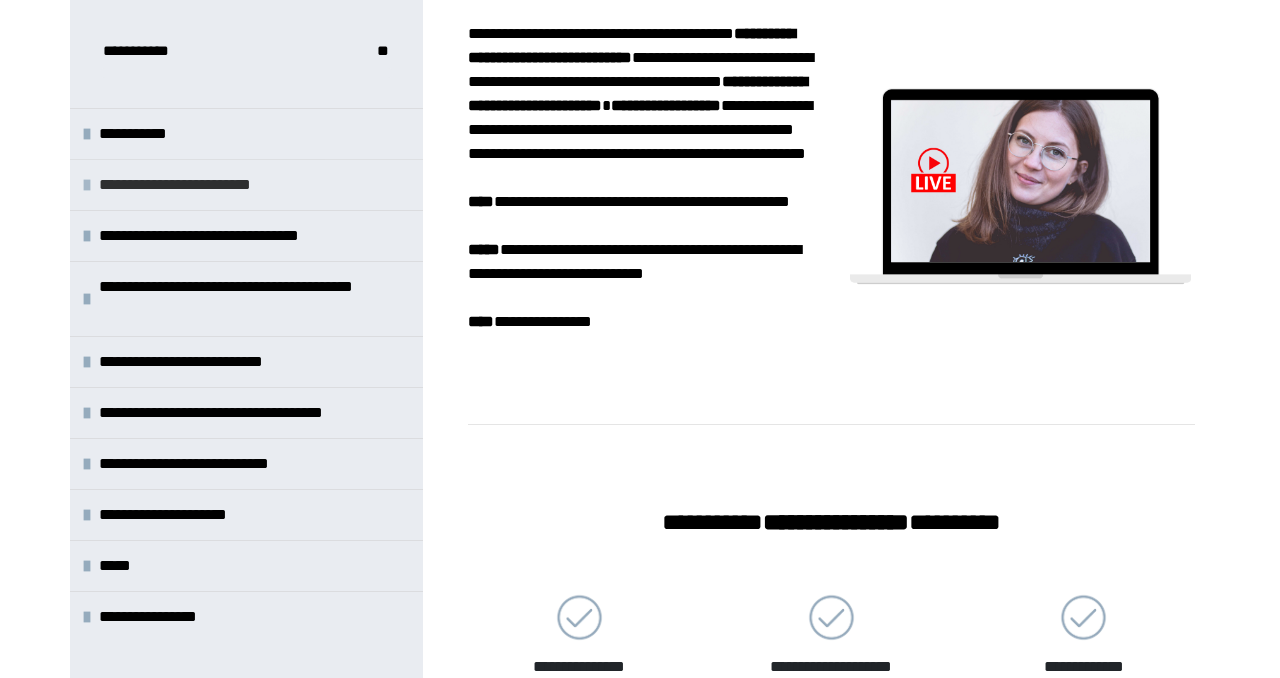 click on "**********" at bounding box center (197, 185) 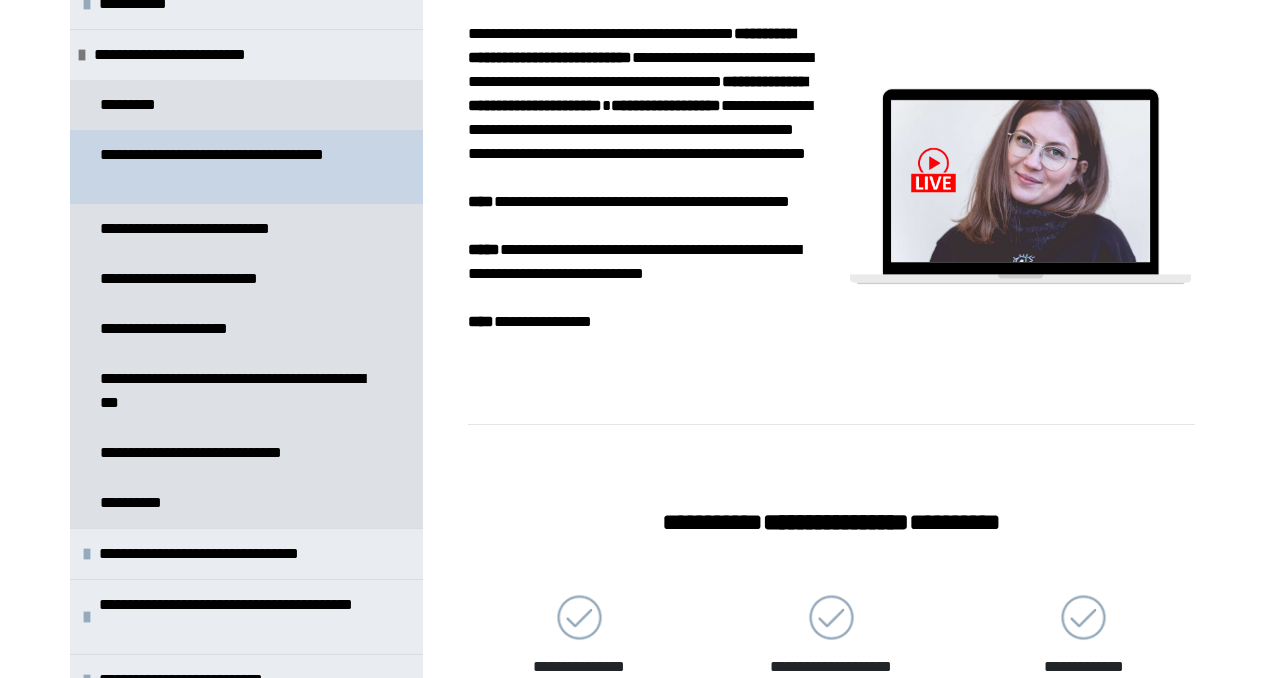 scroll, scrollTop: 149, scrollLeft: 0, axis: vertical 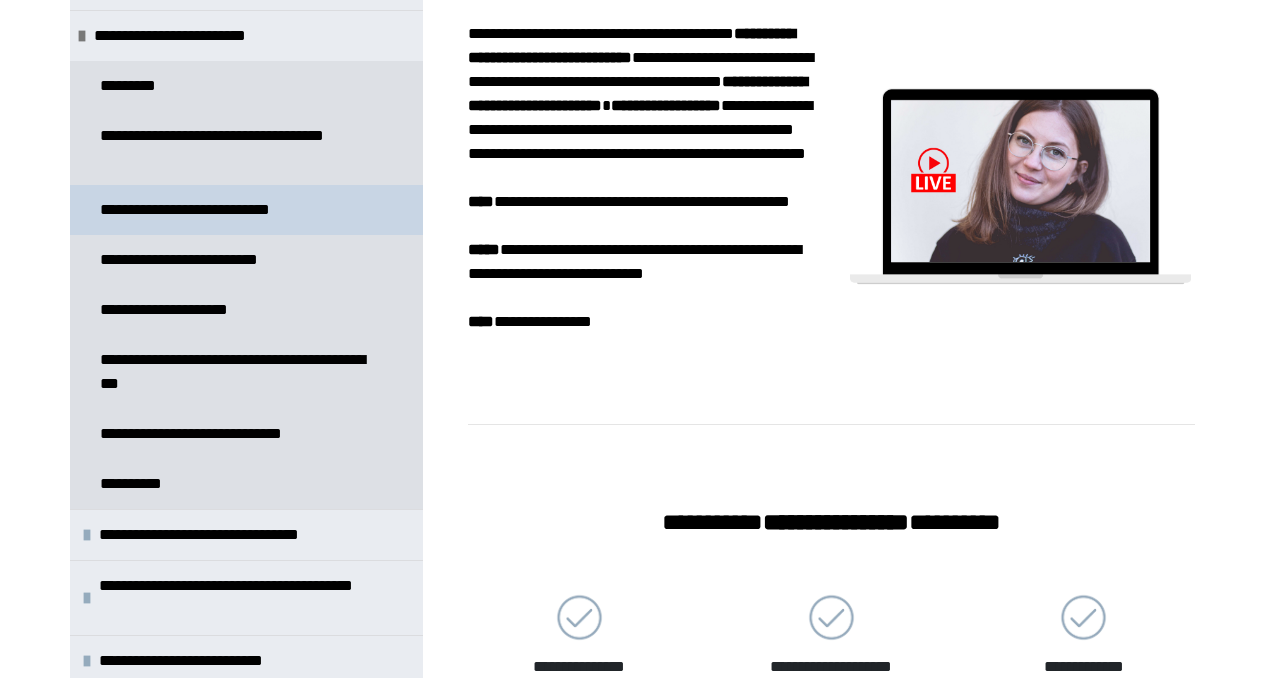 click on "**********" at bounding box center (206, 210) 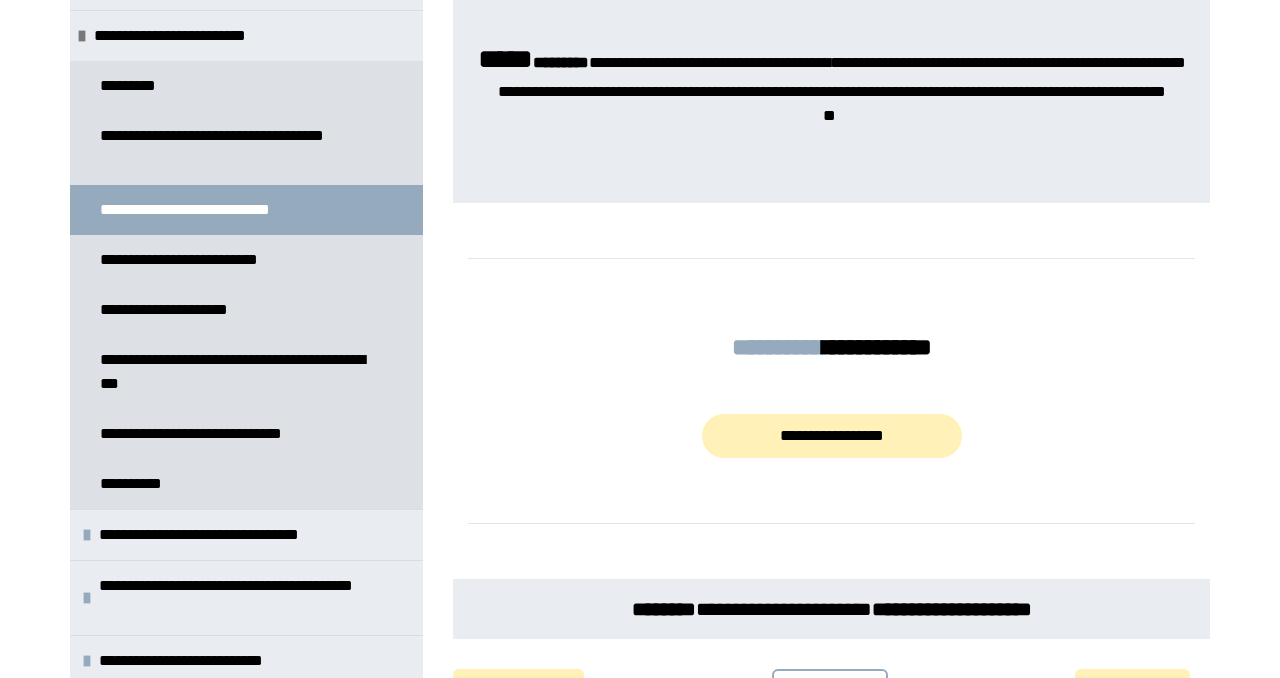 scroll, scrollTop: 1841, scrollLeft: 0, axis: vertical 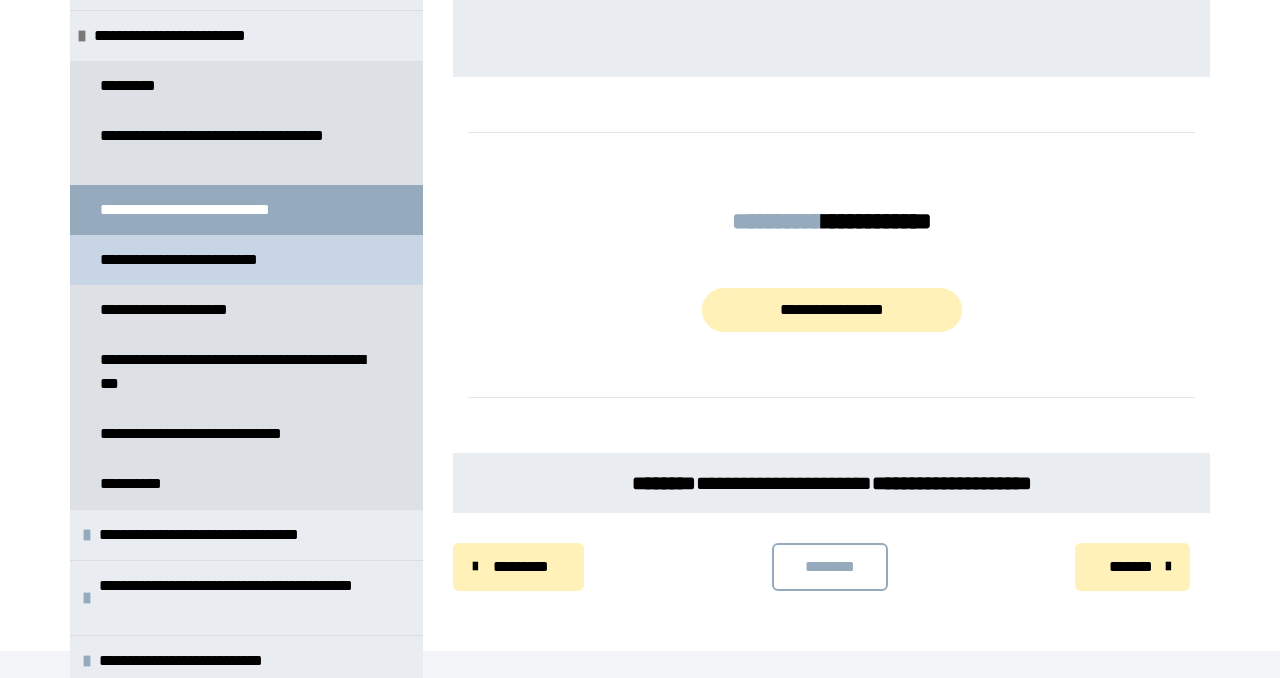 click on "**********" at bounding box center [200, 260] 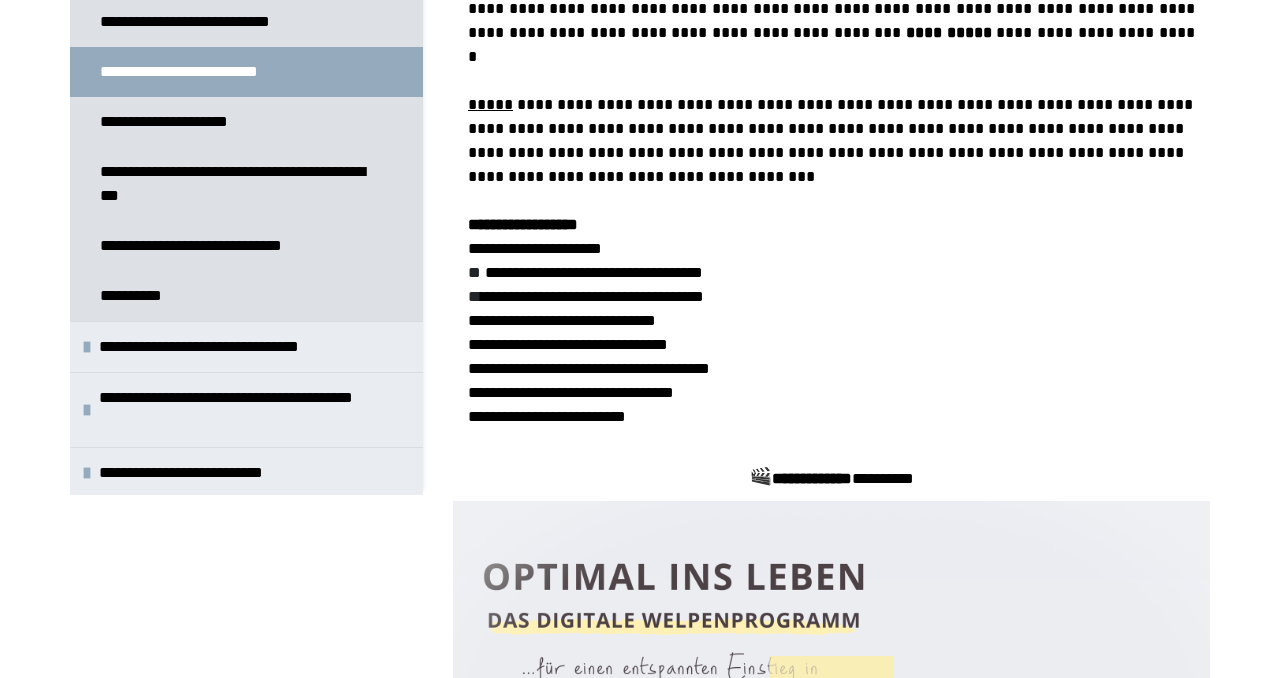 scroll, scrollTop: 0, scrollLeft: 0, axis: both 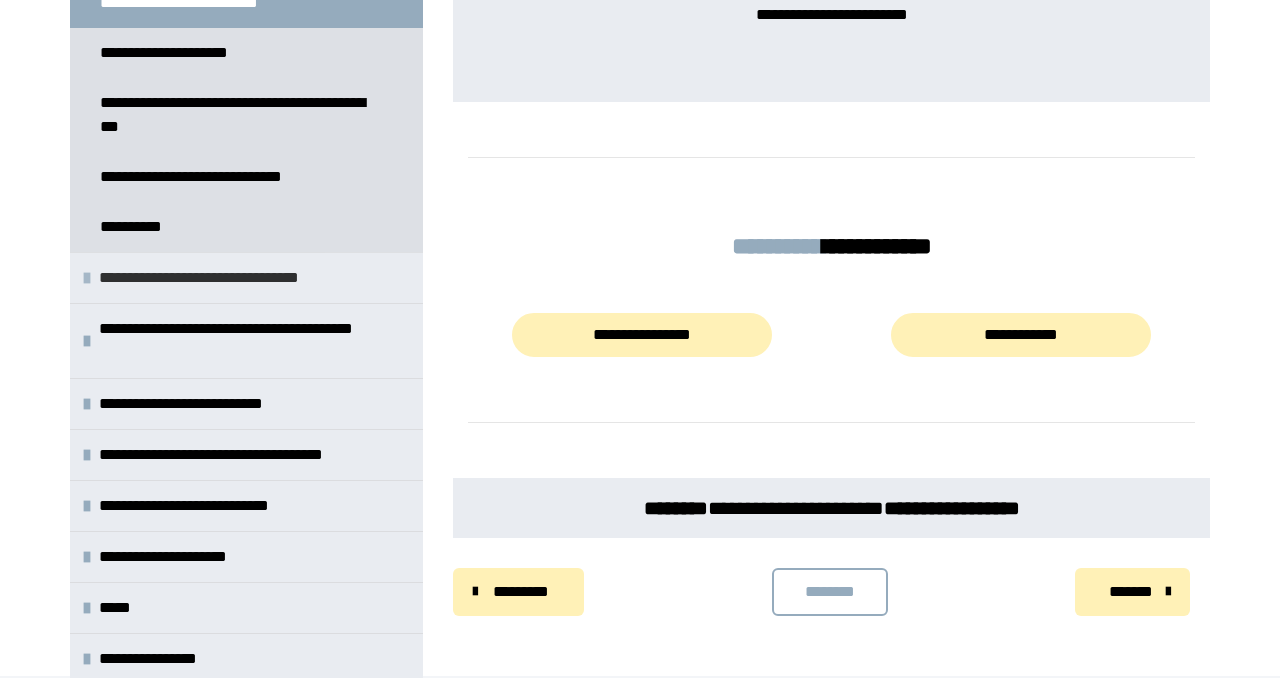 click on "**********" at bounding box center [239, 278] 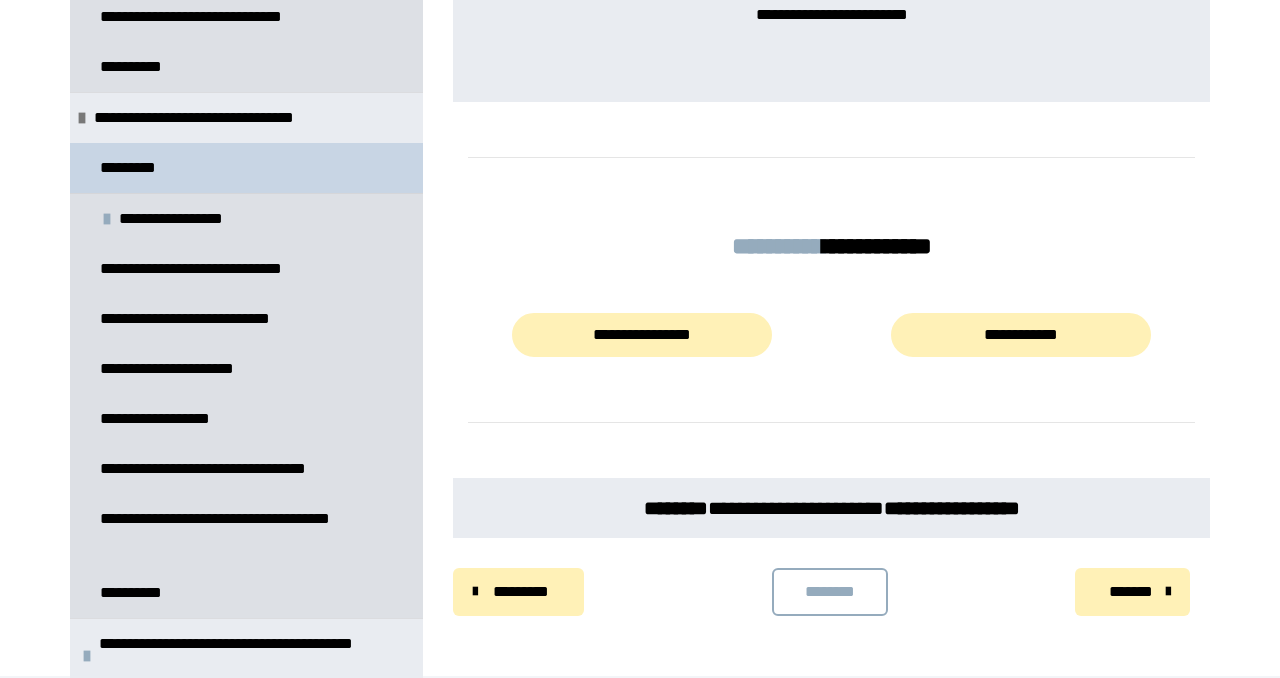 scroll, scrollTop: 575, scrollLeft: 0, axis: vertical 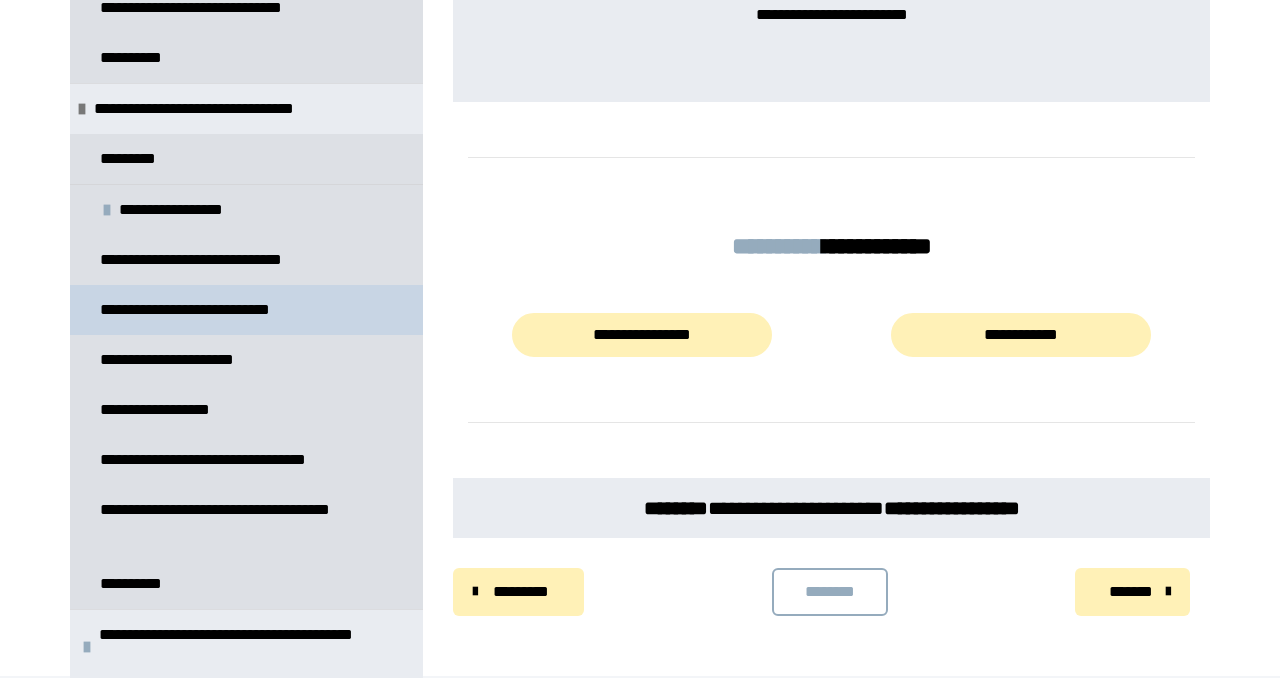 click on "**********" at bounding box center (206, 310) 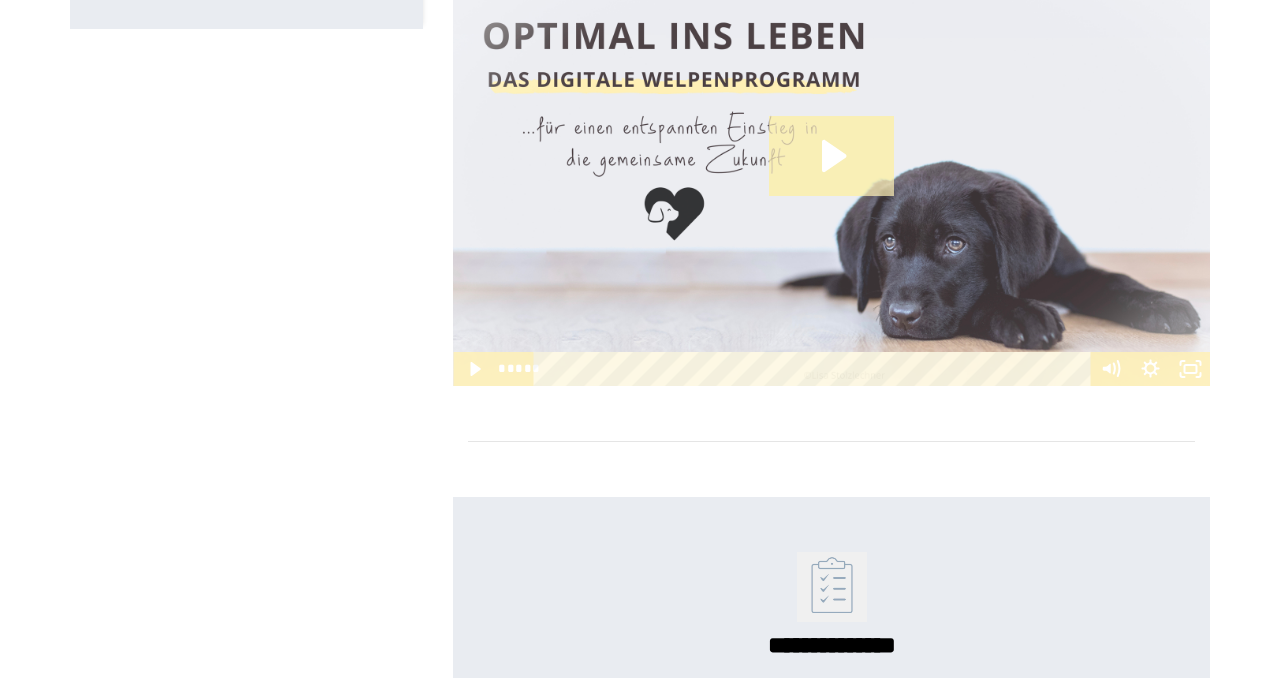 scroll, scrollTop: 0, scrollLeft: 0, axis: both 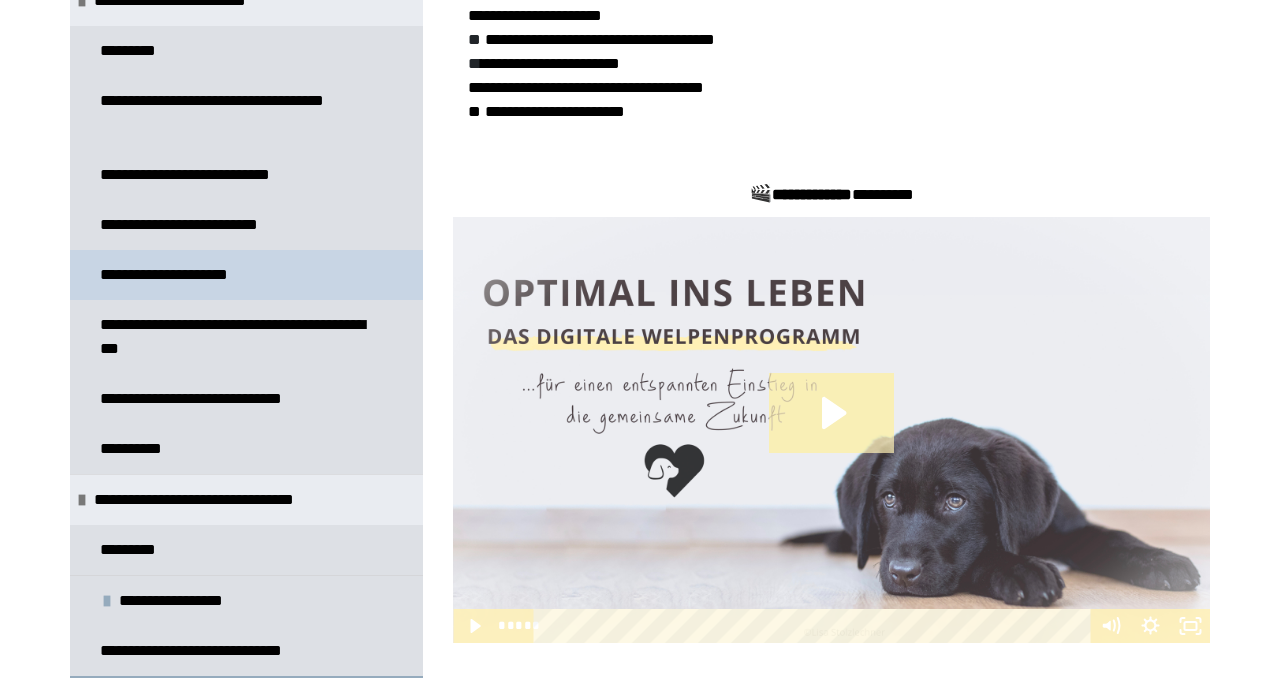 click on "**********" at bounding box center (177, 275) 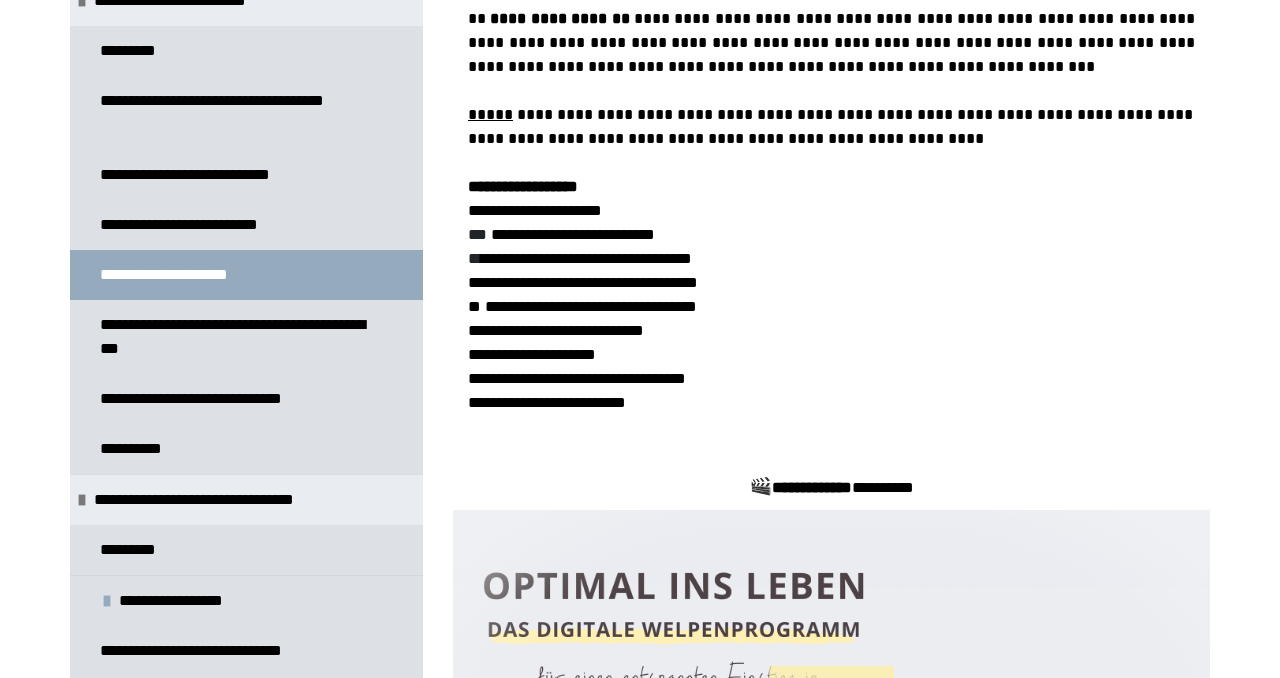 scroll, scrollTop: 505, scrollLeft: 0, axis: vertical 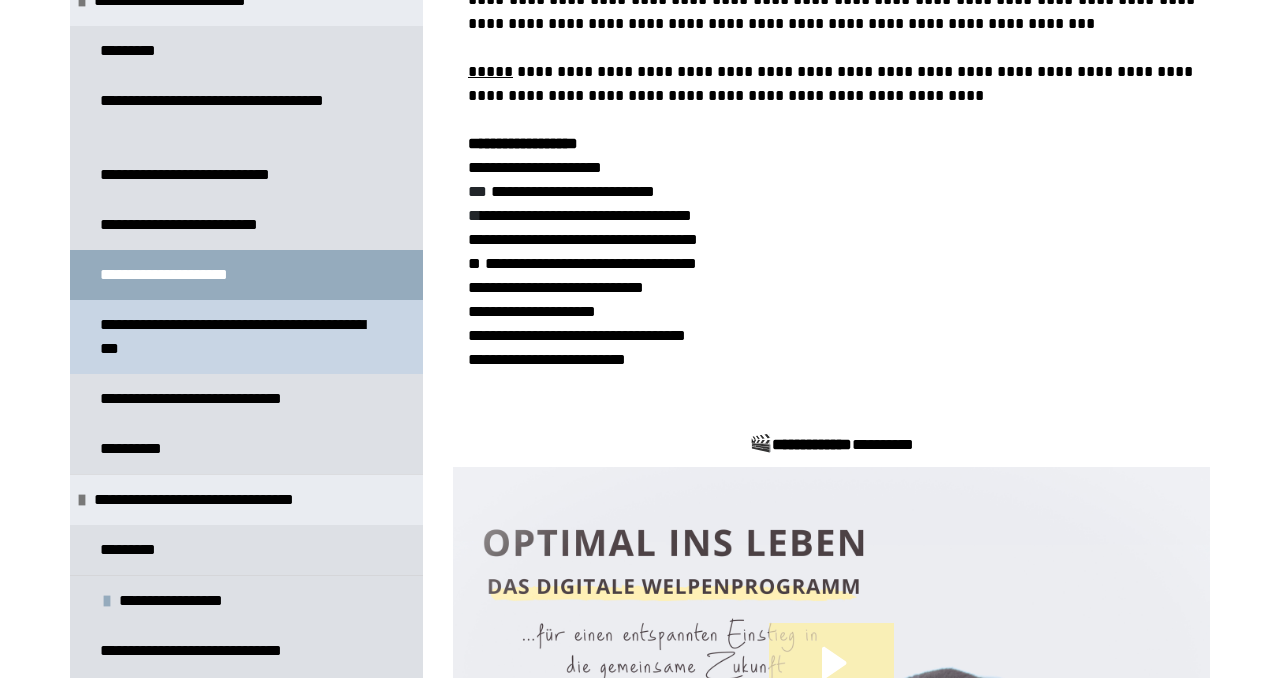 click on "**********" at bounding box center (238, 337) 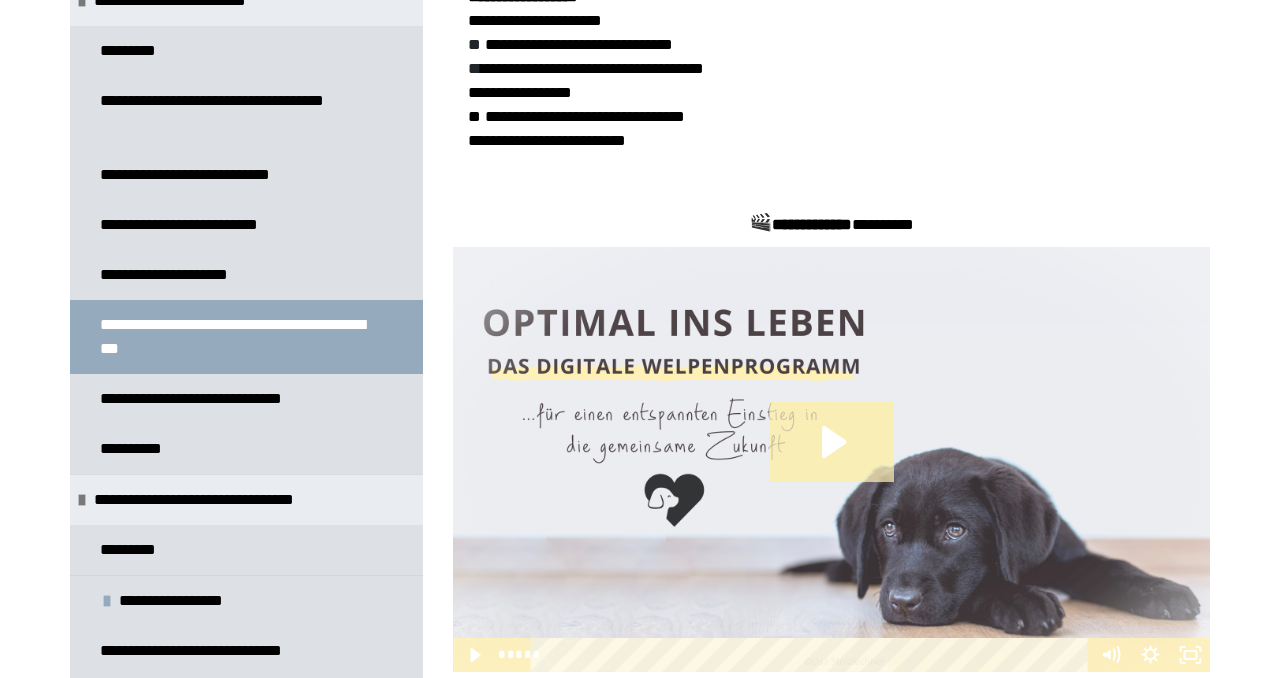 scroll, scrollTop: 699, scrollLeft: 0, axis: vertical 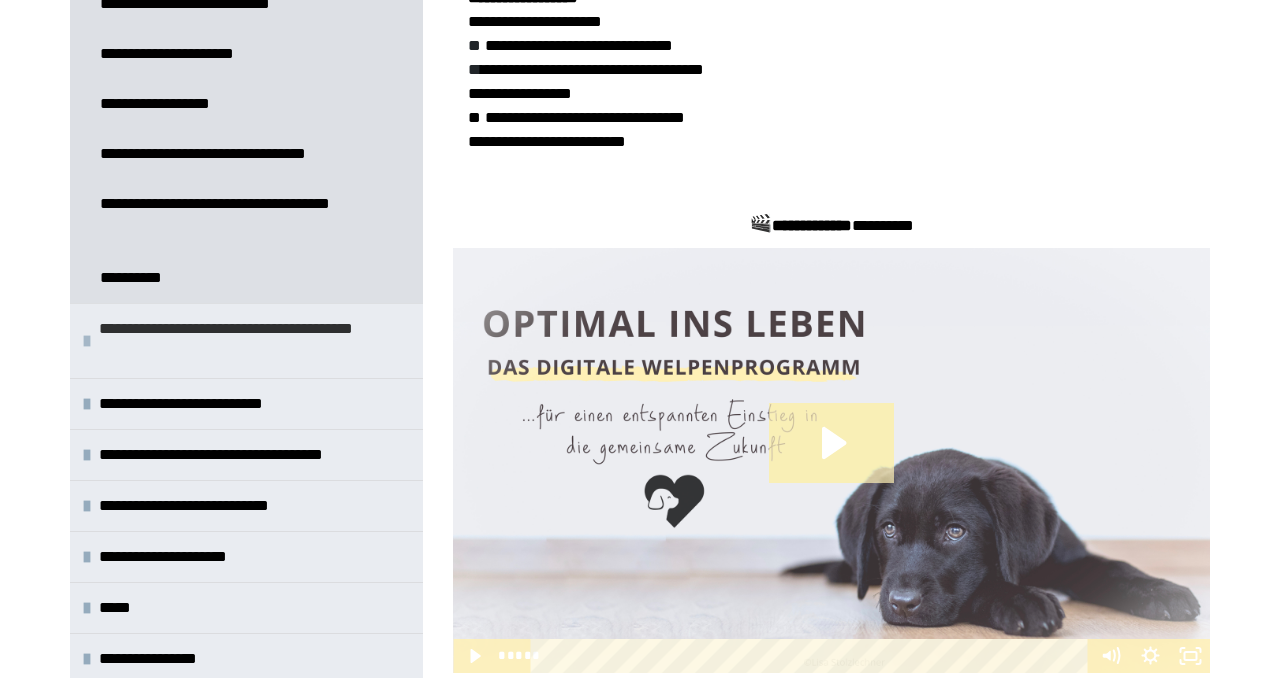 click on "**********" at bounding box center [256, 341] 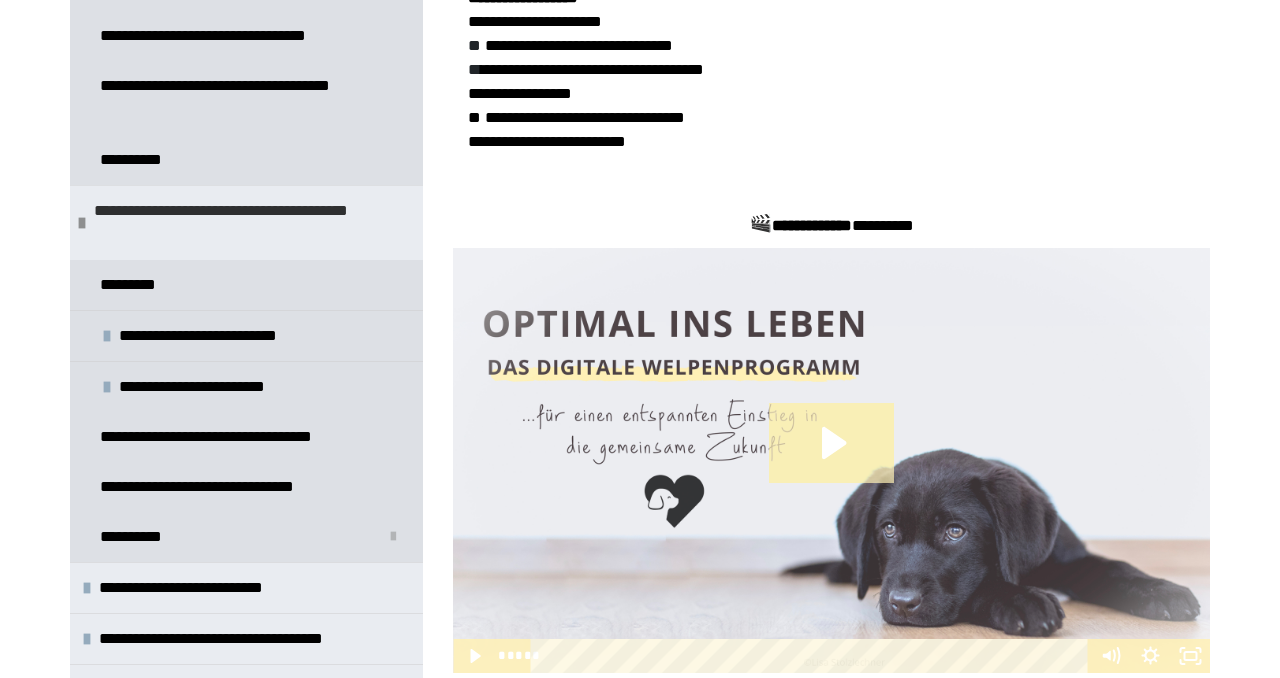 scroll, scrollTop: 1018, scrollLeft: 0, axis: vertical 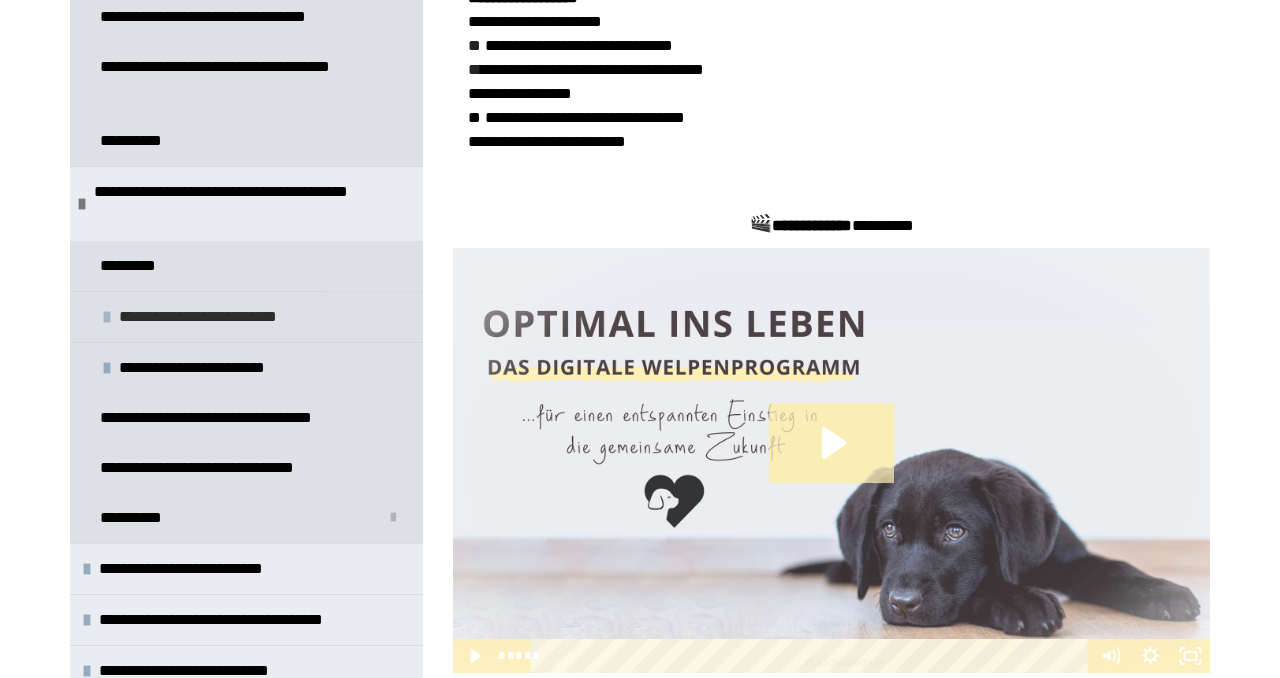 click on "**********" at bounding box center (210, 317) 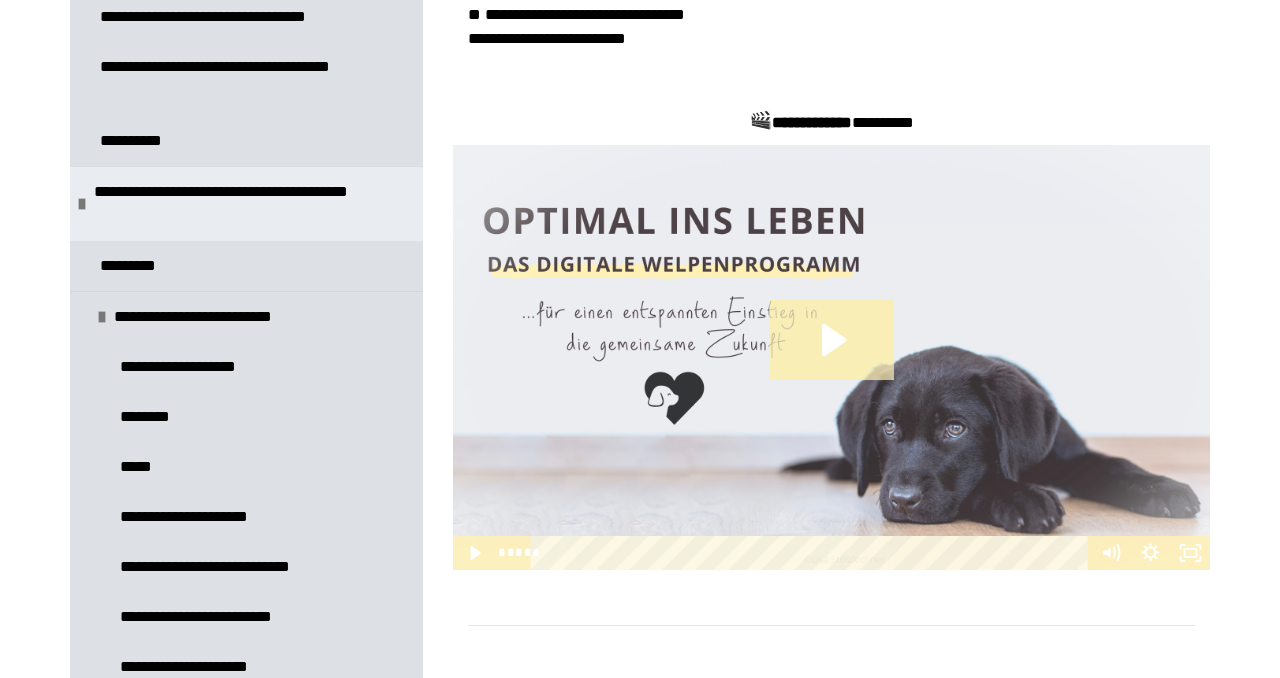 scroll, scrollTop: 811, scrollLeft: 0, axis: vertical 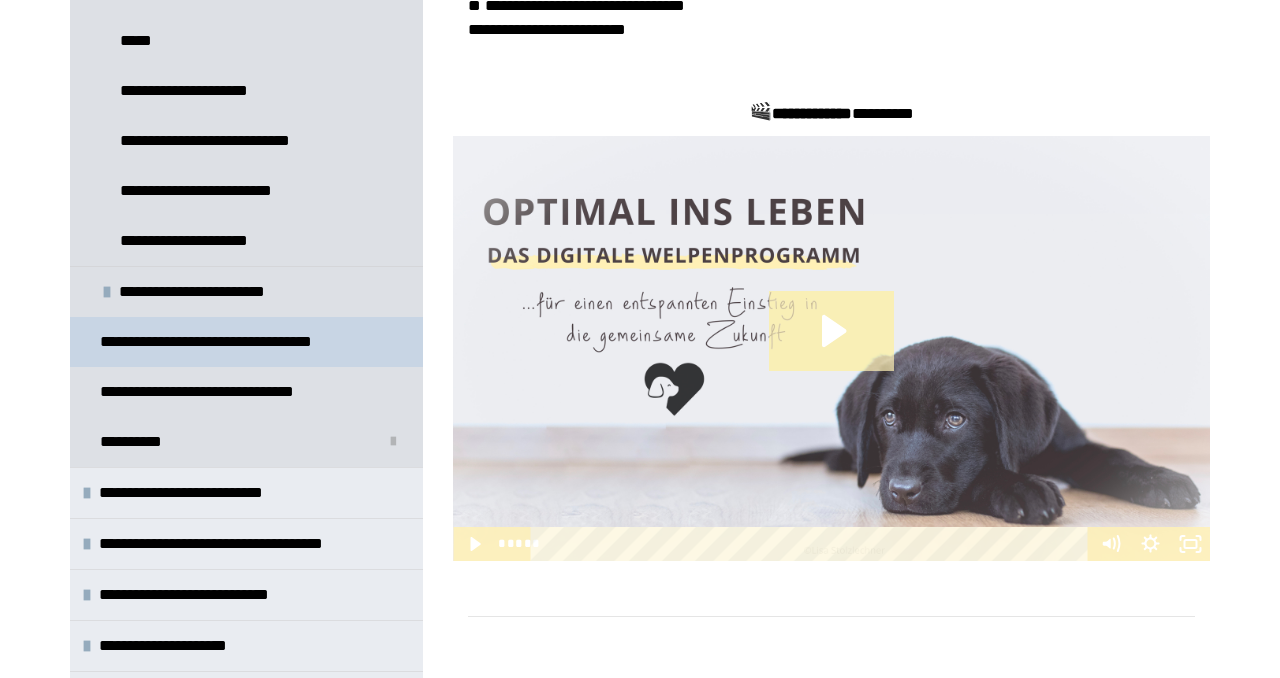 click on "**********" at bounding box center (223, 342) 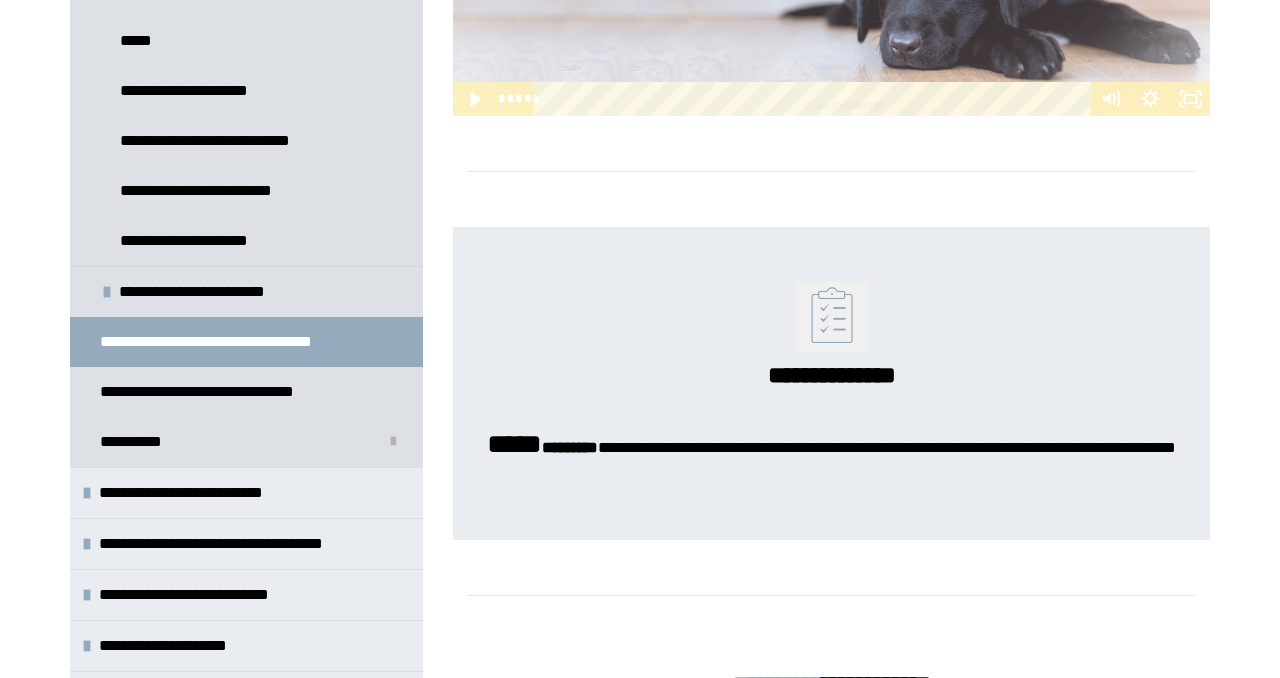 scroll, scrollTop: 1291, scrollLeft: 0, axis: vertical 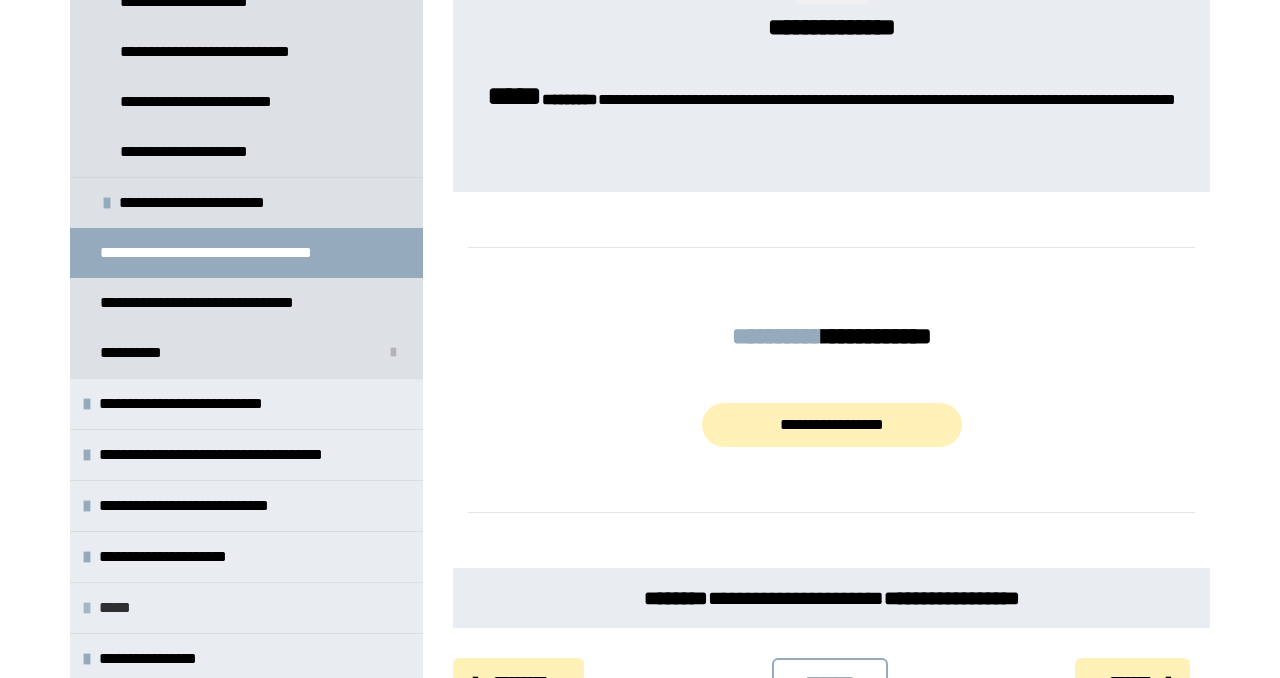 click on "*****" at bounding box center (126, 608) 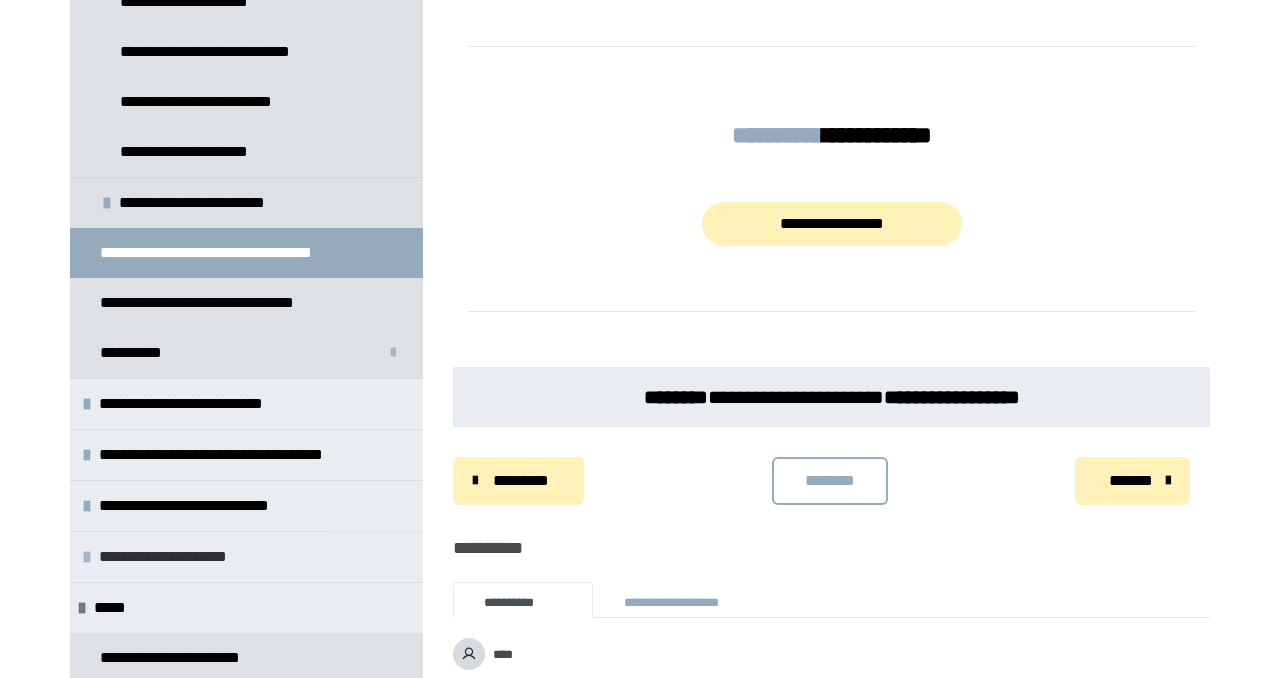scroll, scrollTop: 1818, scrollLeft: 0, axis: vertical 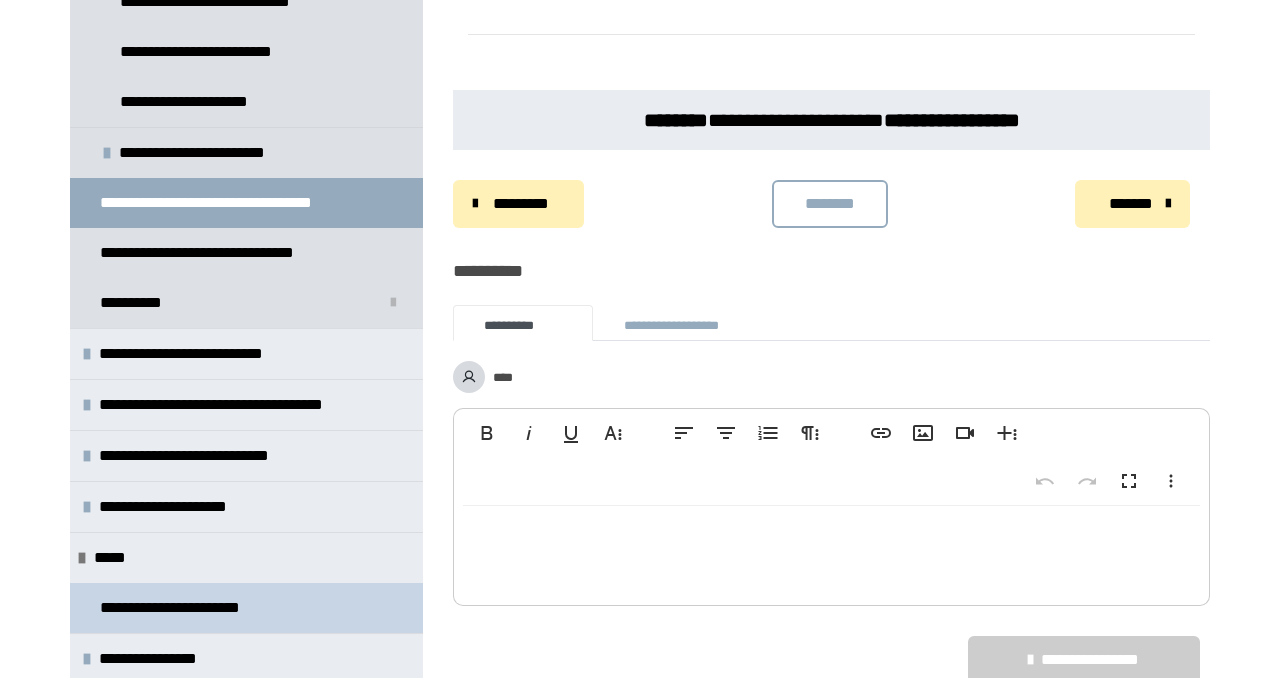 click on "**********" at bounding box center [187, 608] 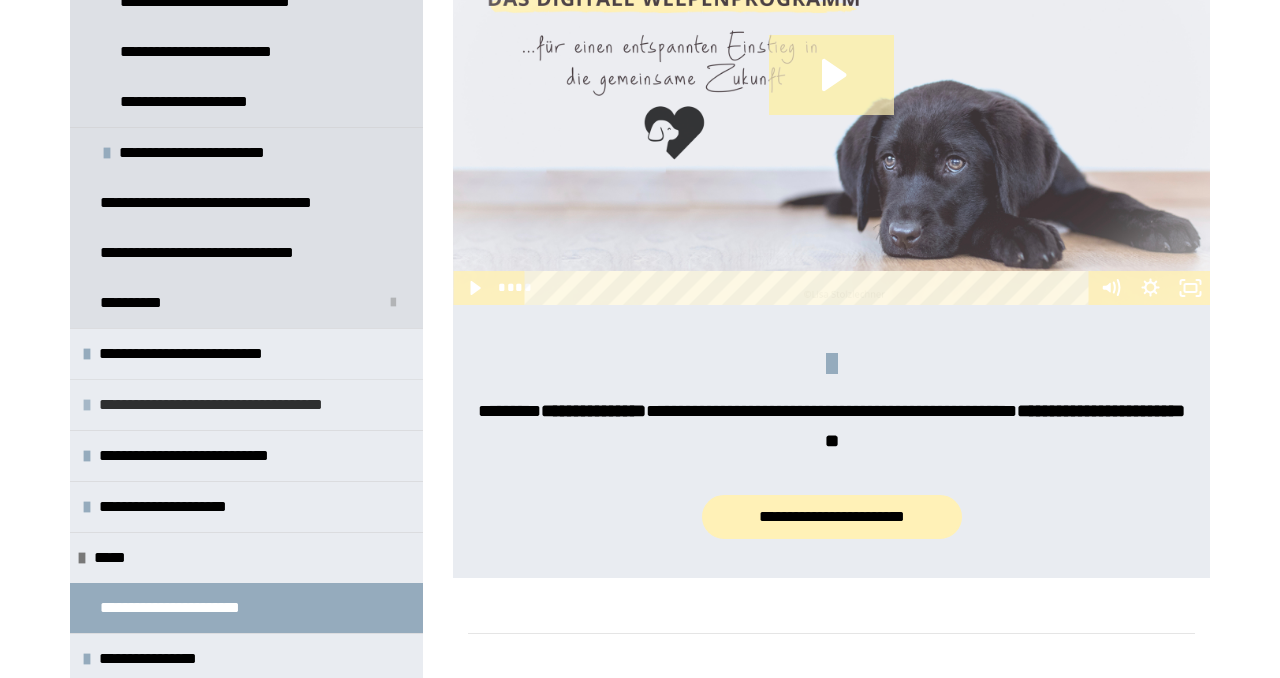scroll, scrollTop: 877, scrollLeft: 0, axis: vertical 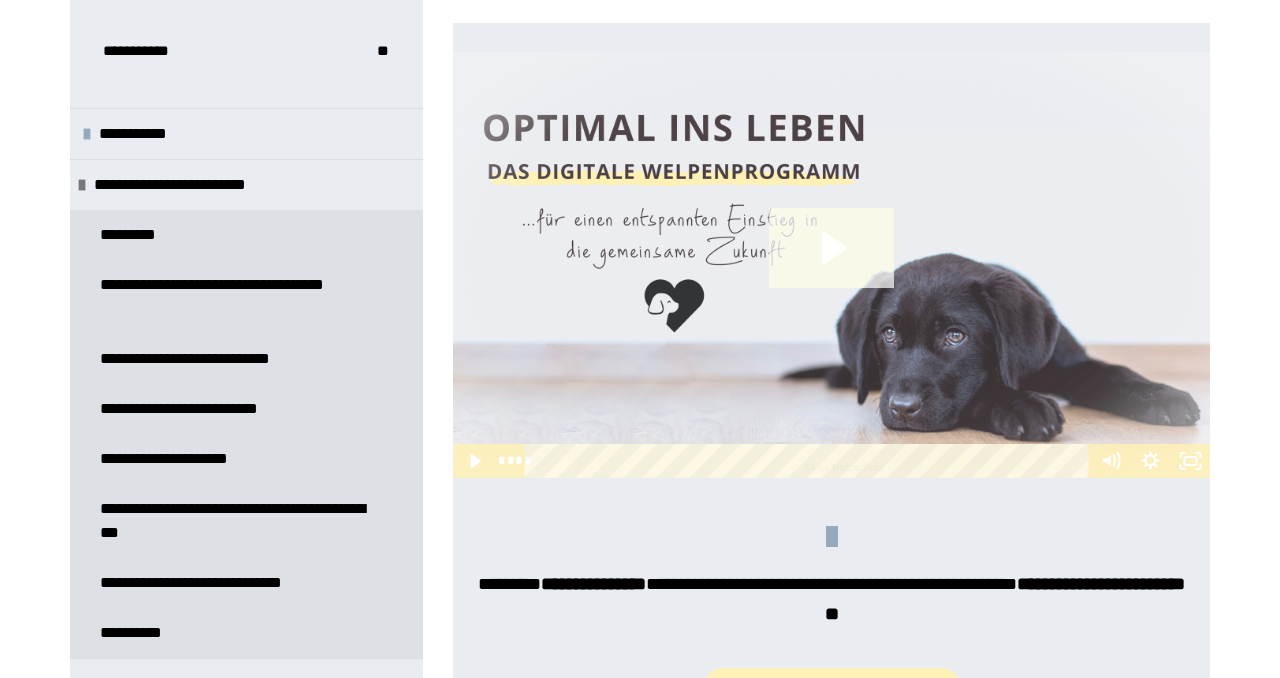 click 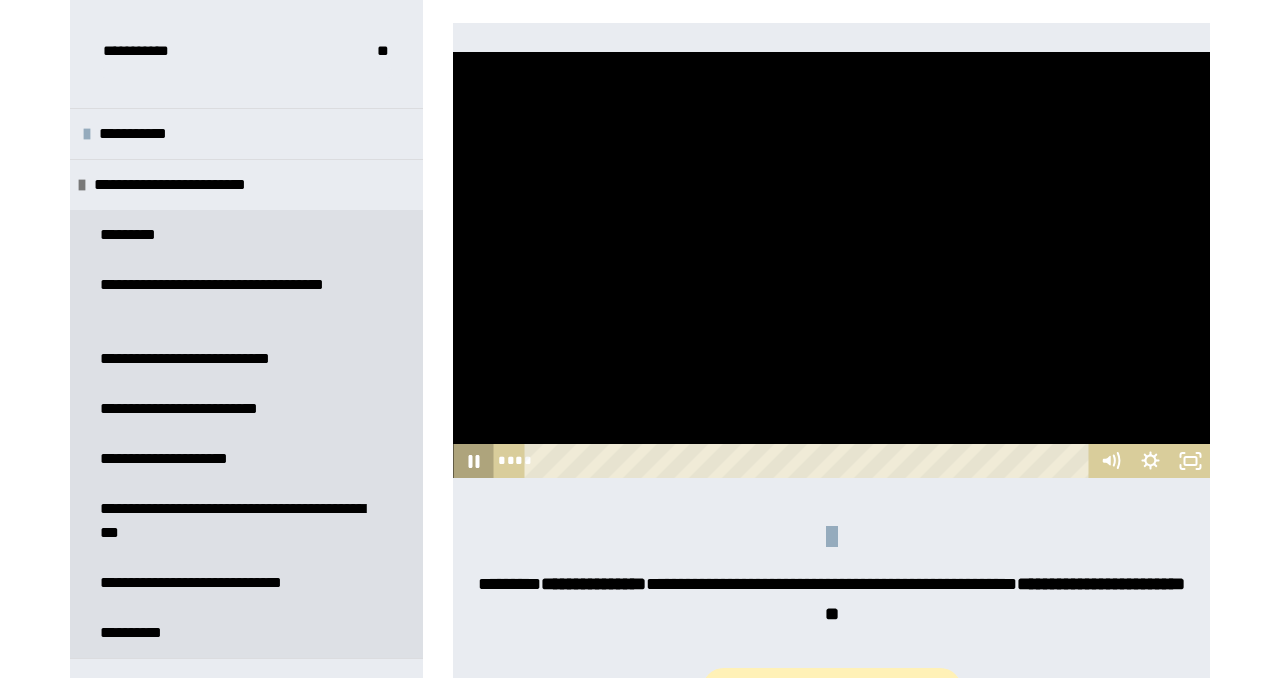 click 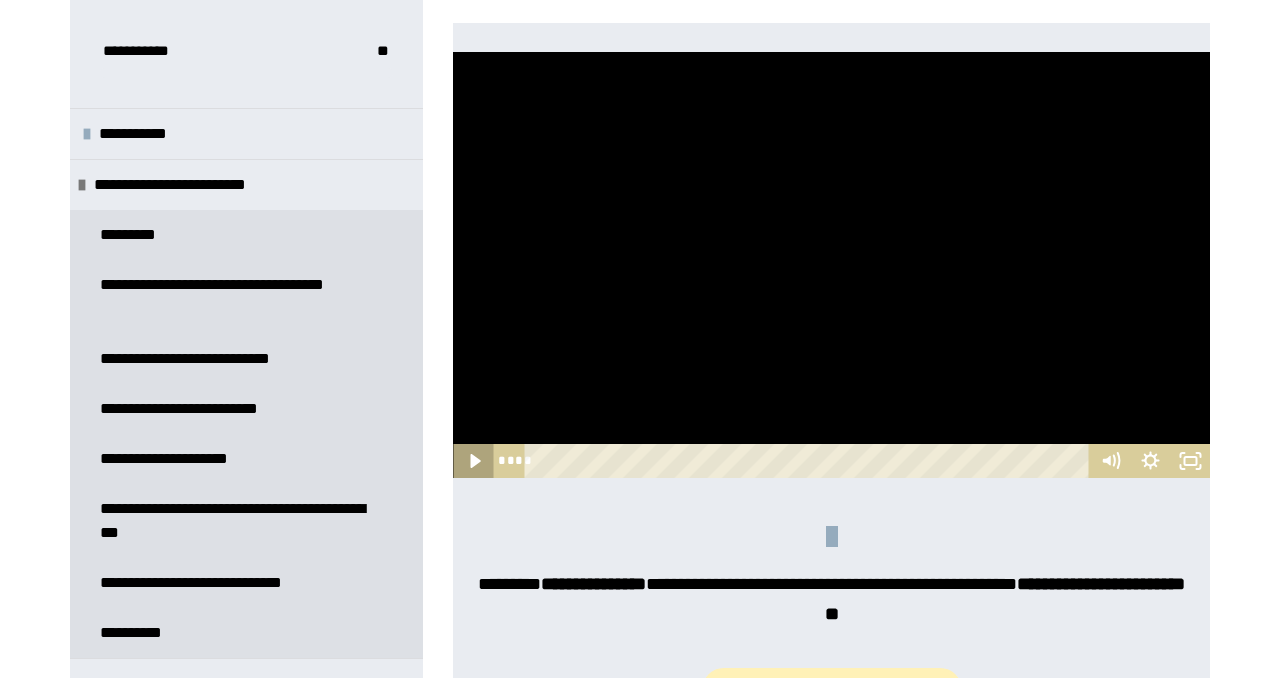 click 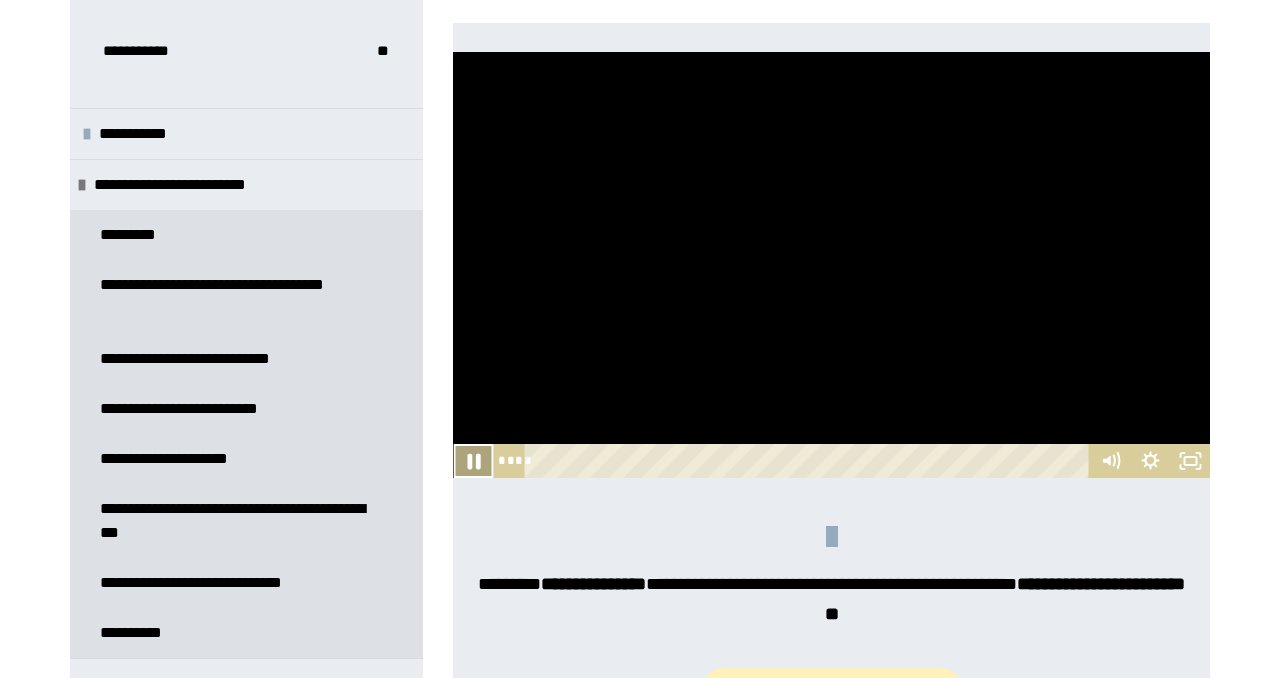 click 